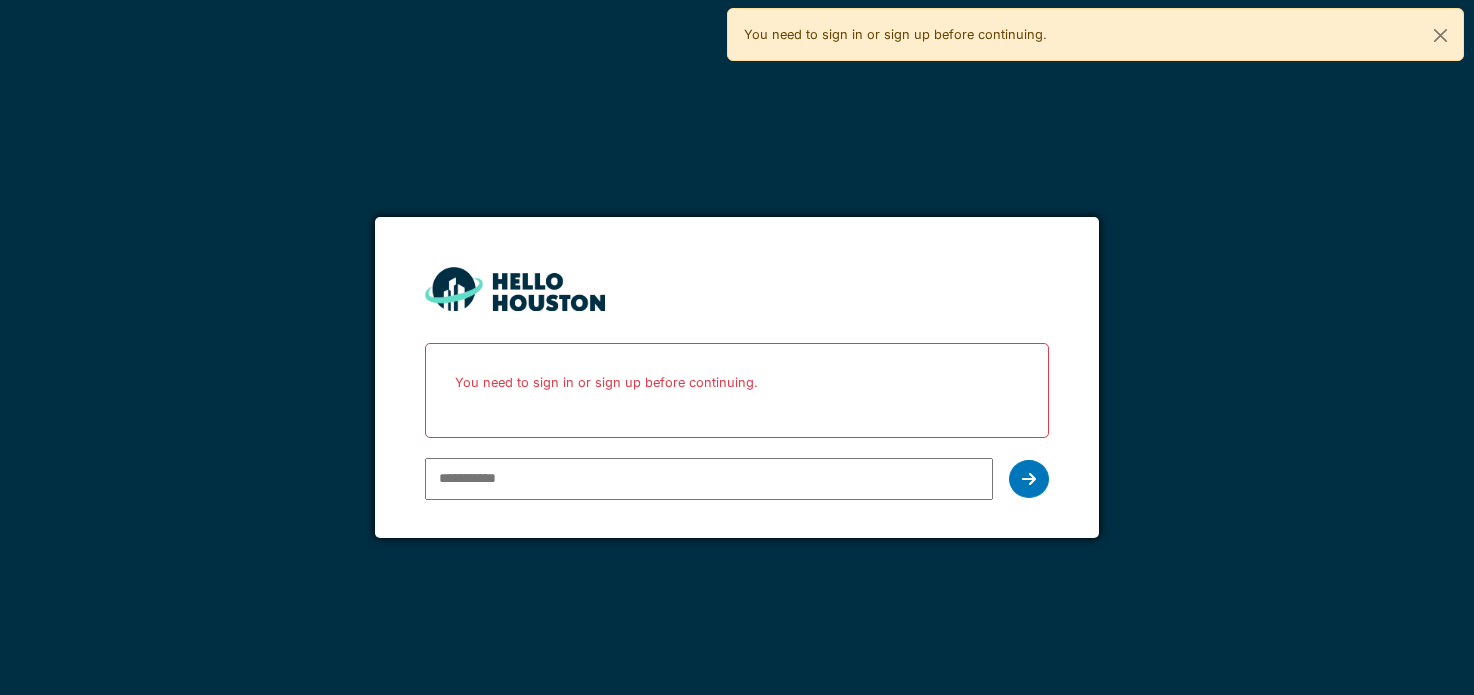 scroll, scrollTop: 0, scrollLeft: 0, axis: both 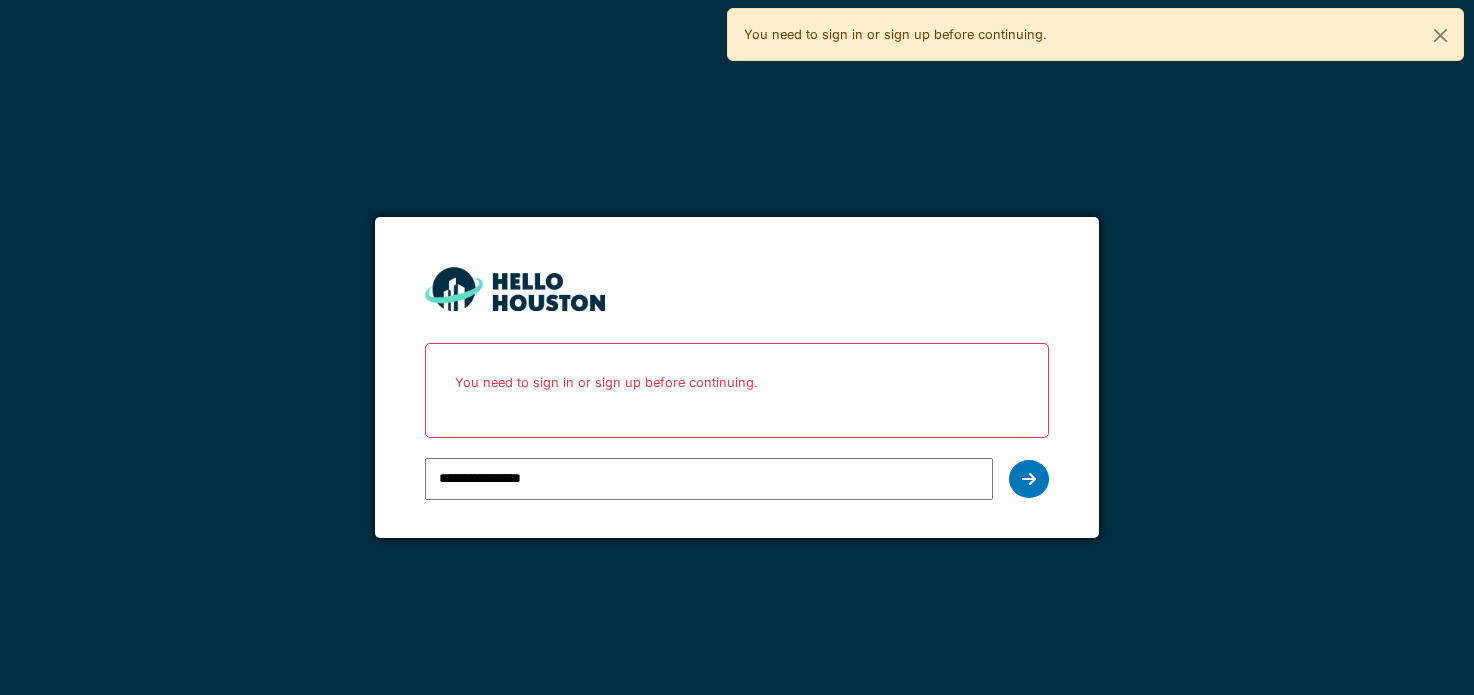 click at bounding box center (1029, 479) 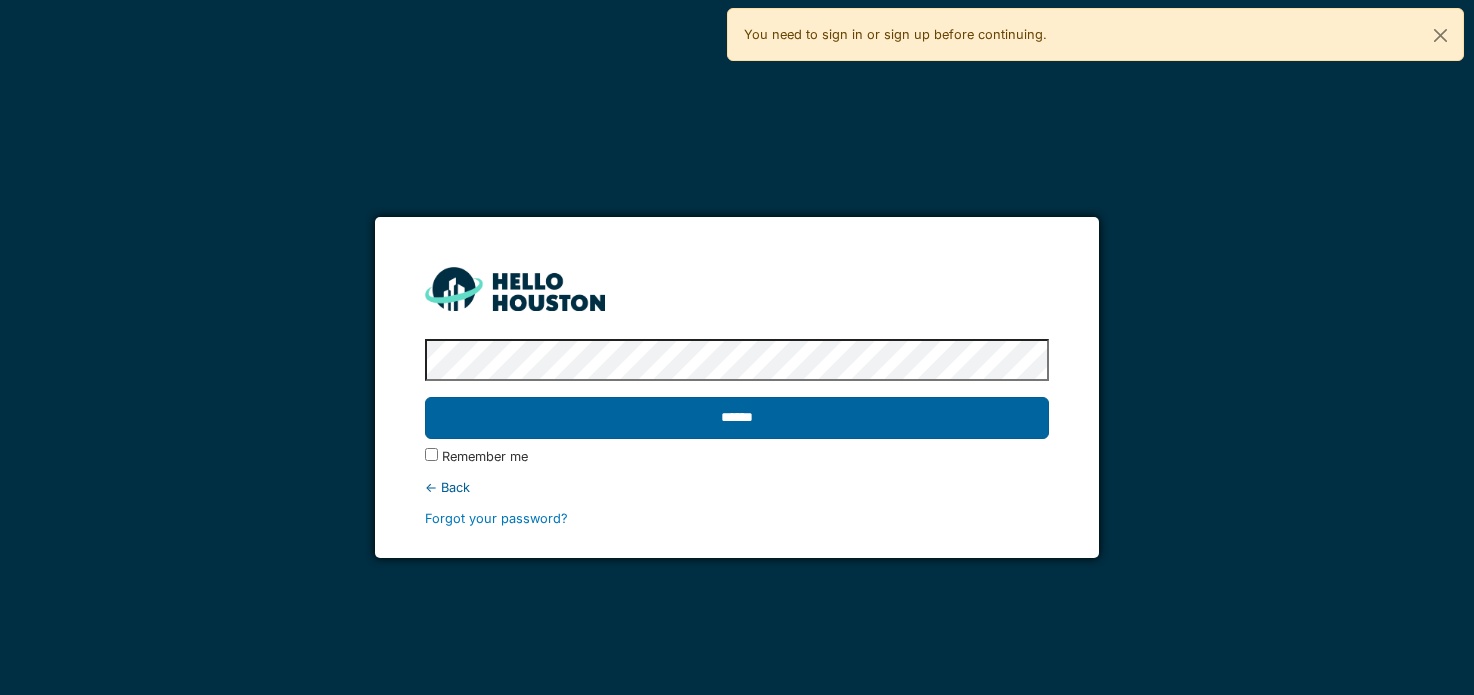 click on "******" at bounding box center [737, 418] 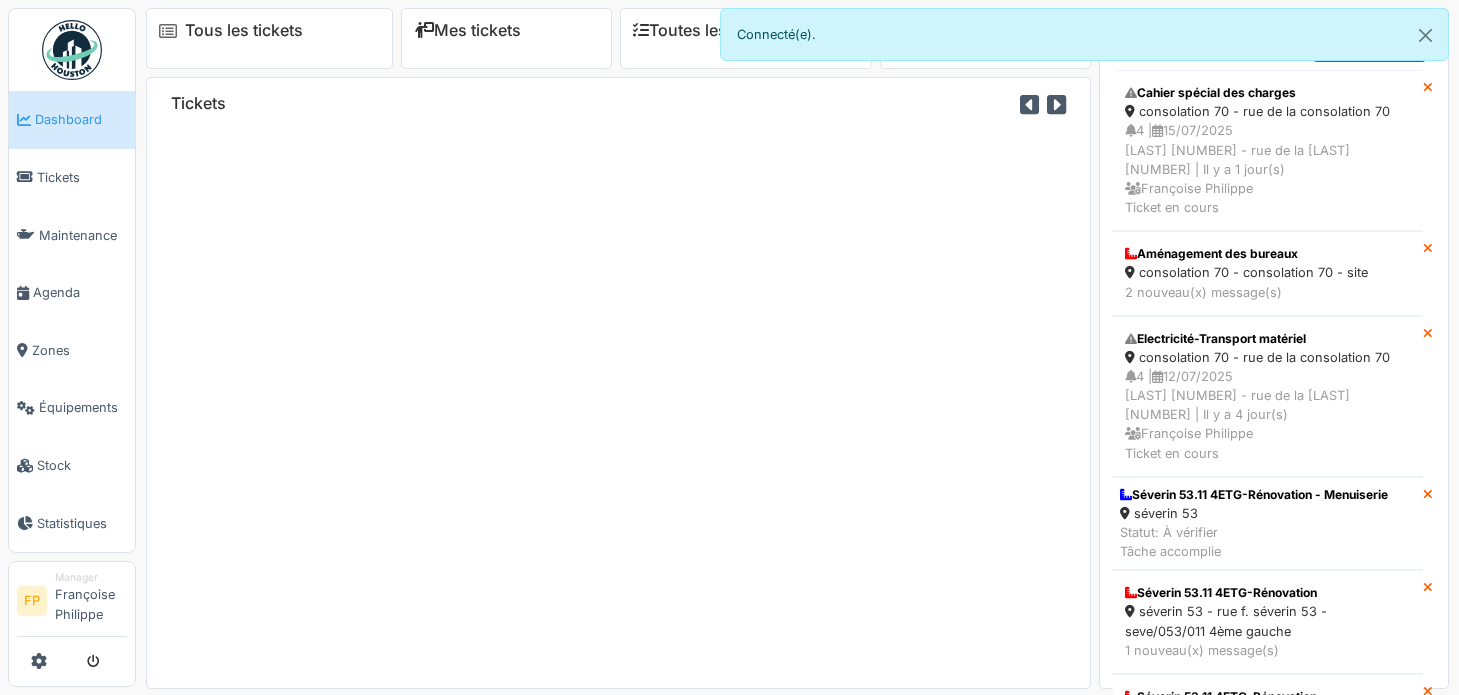 scroll, scrollTop: 0, scrollLeft: 0, axis: both 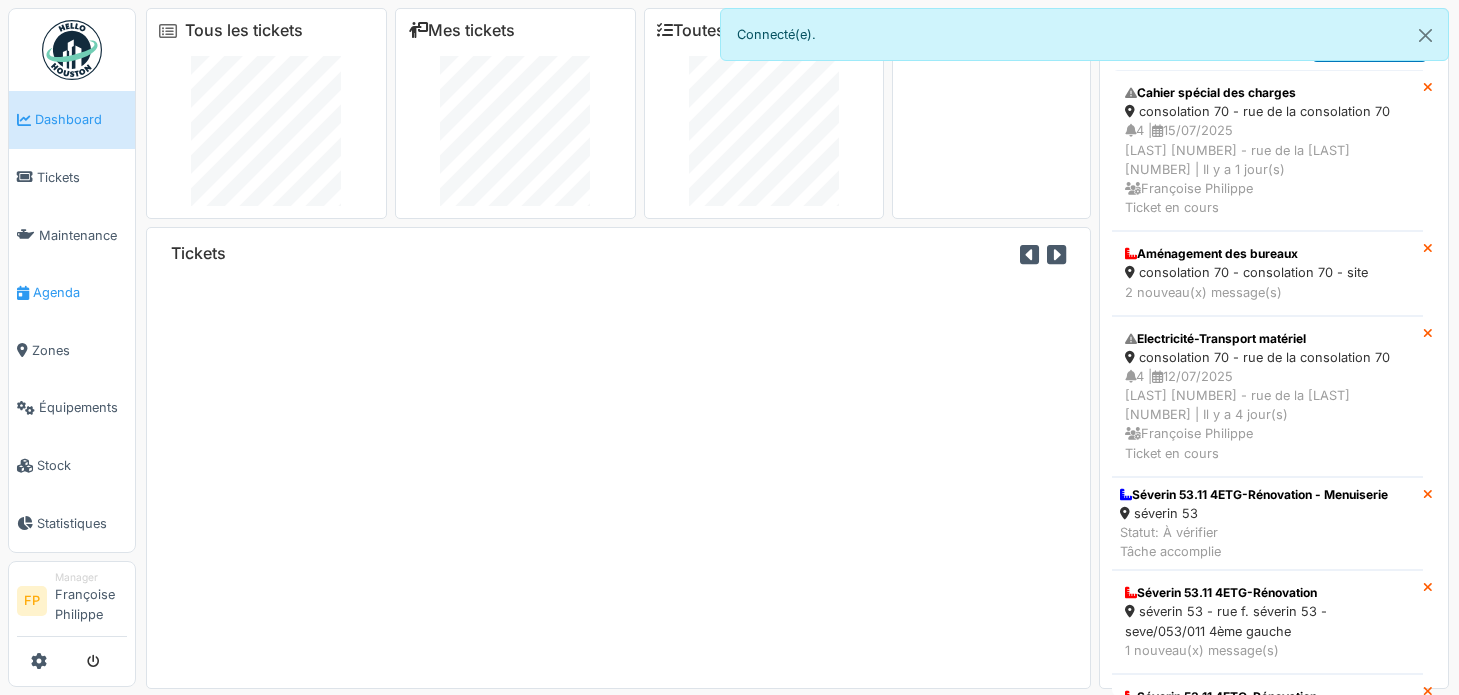 click on "Agenda" at bounding box center [80, 292] 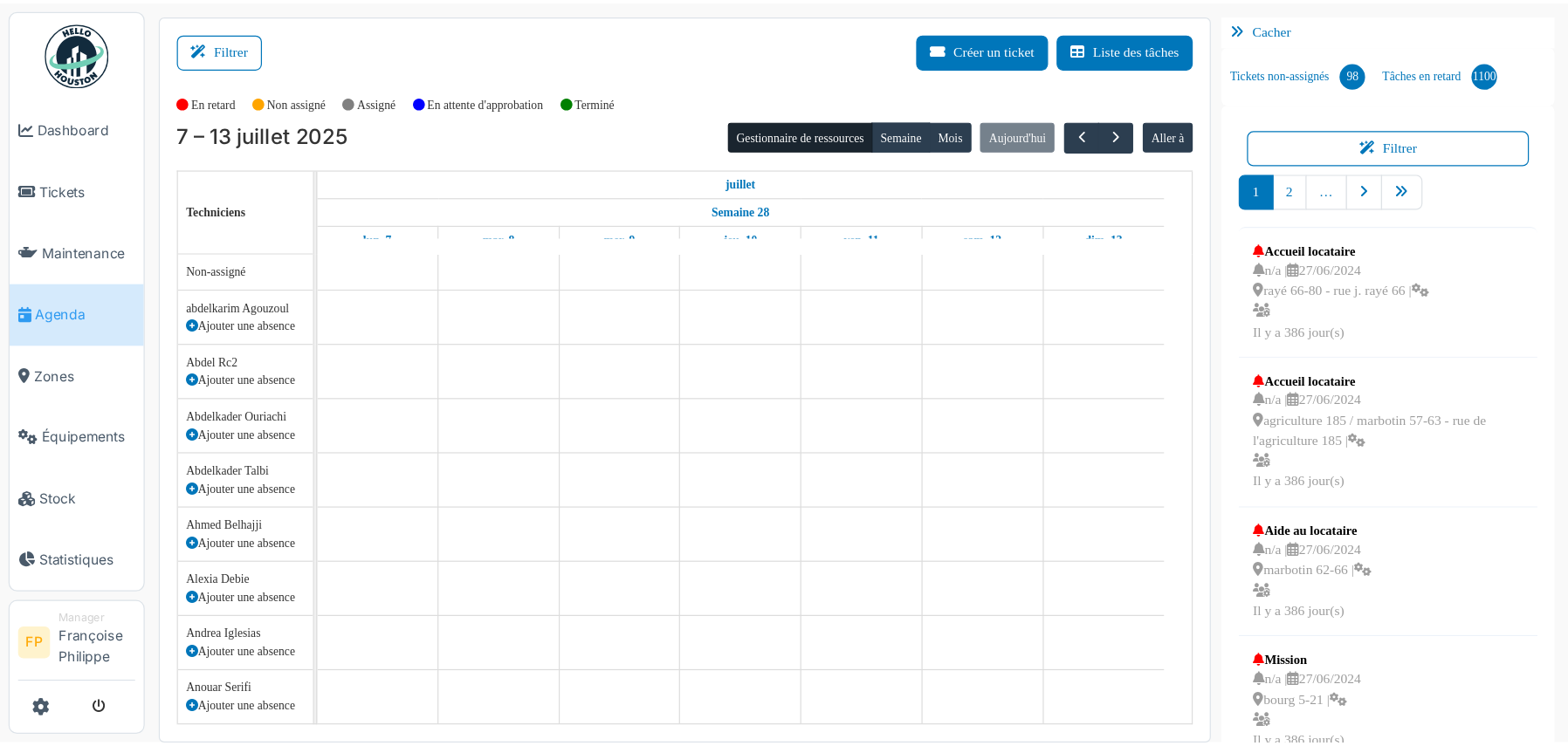 scroll, scrollTop: 0, scrollLeft: 0, axis: both 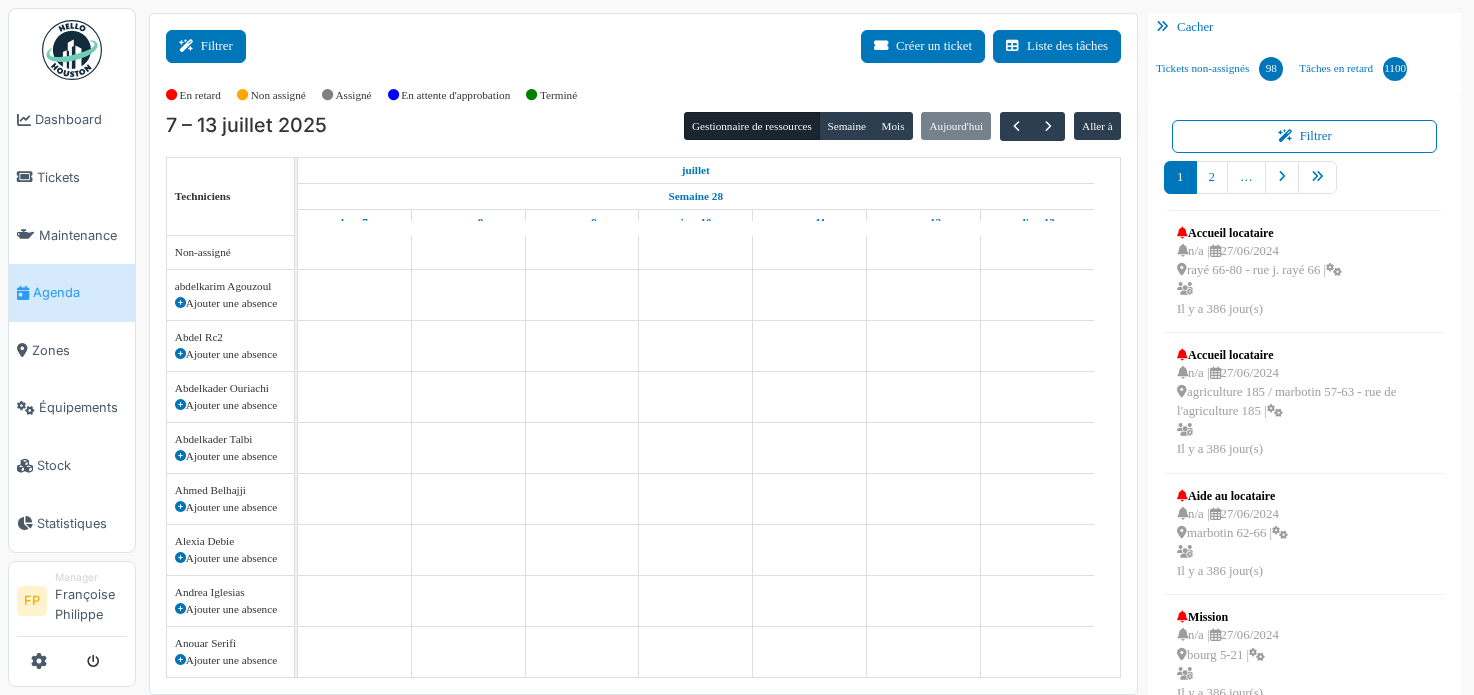 click on "Filtrer" at bounding box center [206, 46] 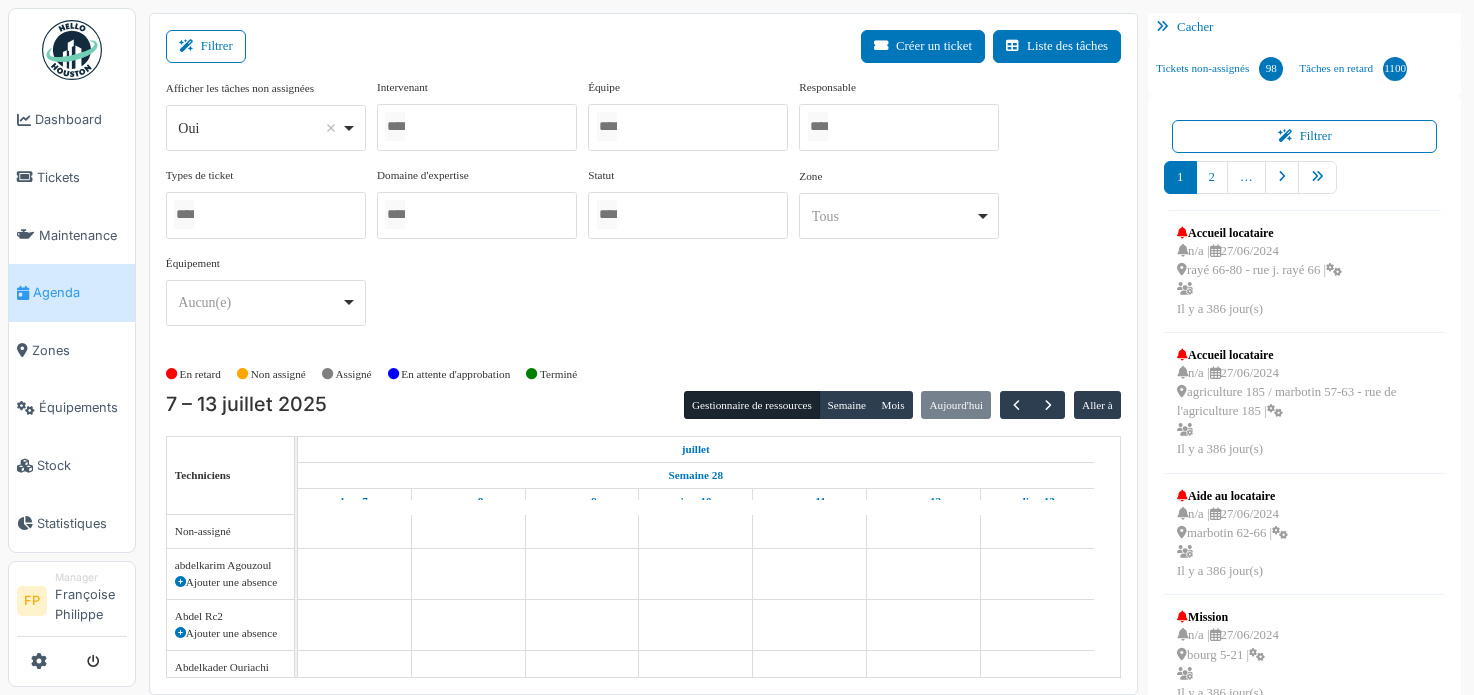 click on "Oui Remove item" at bounding box center [259, 128] 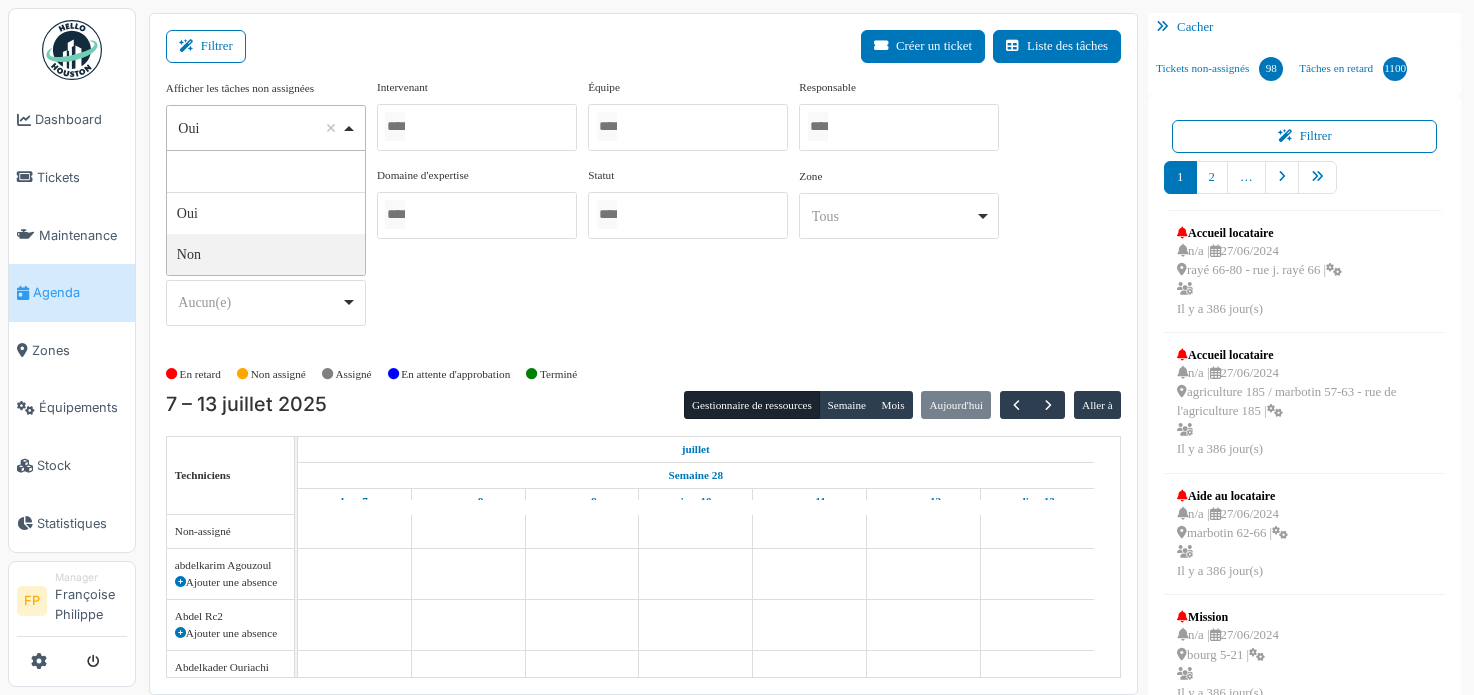 select on "**" 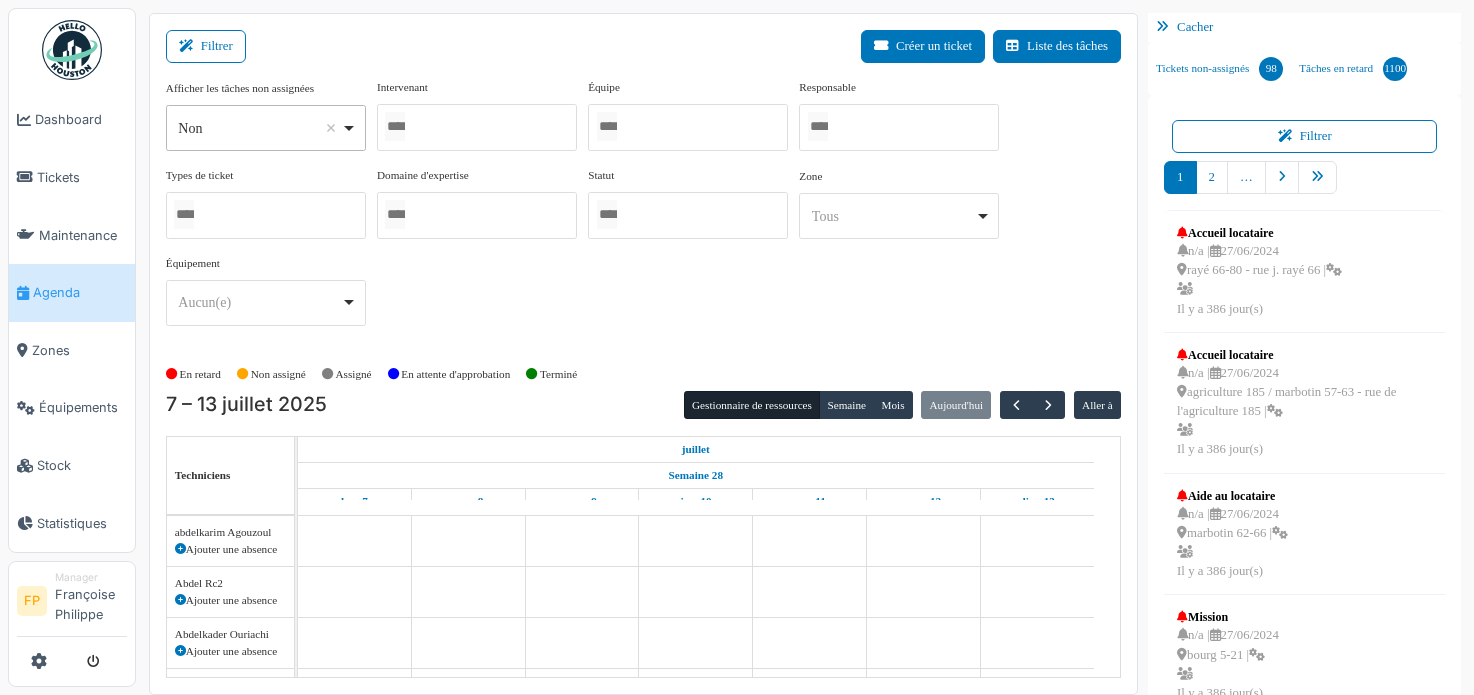 click at bounding box center [477, 127] 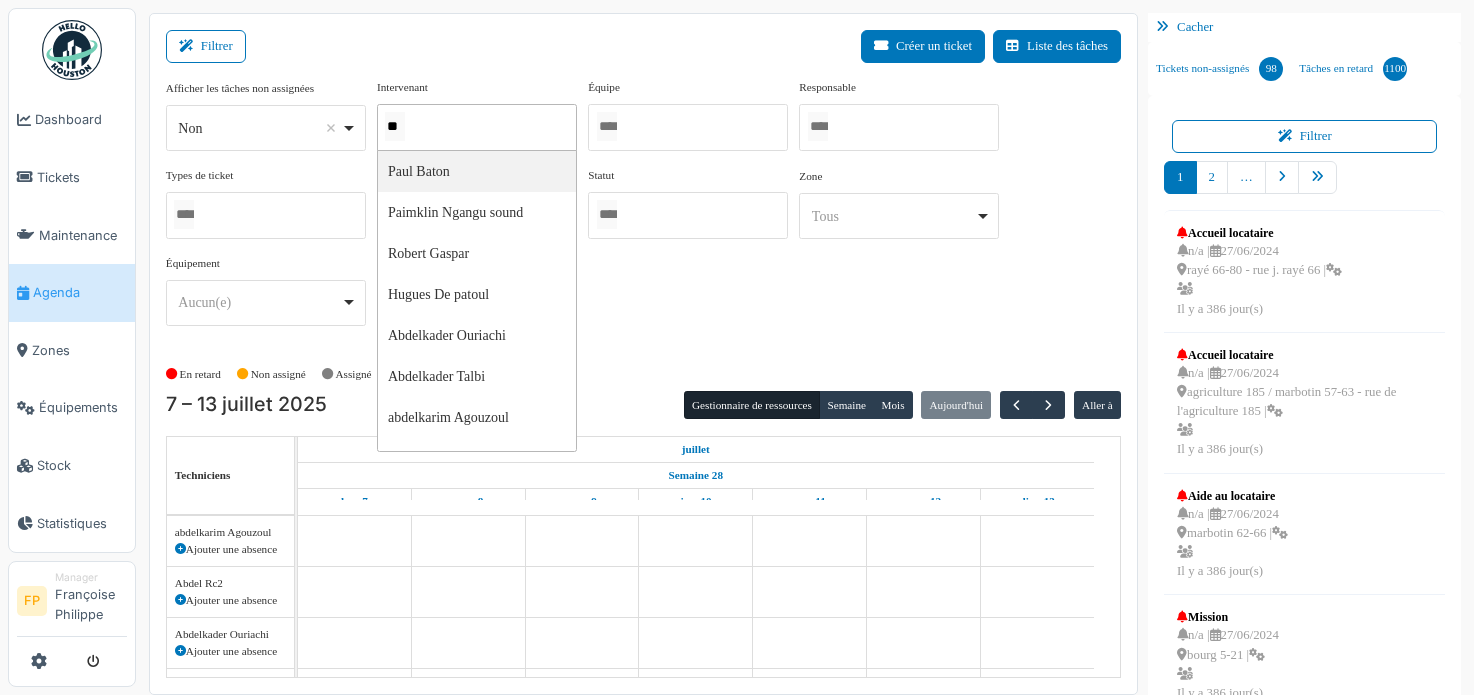 type on "***" 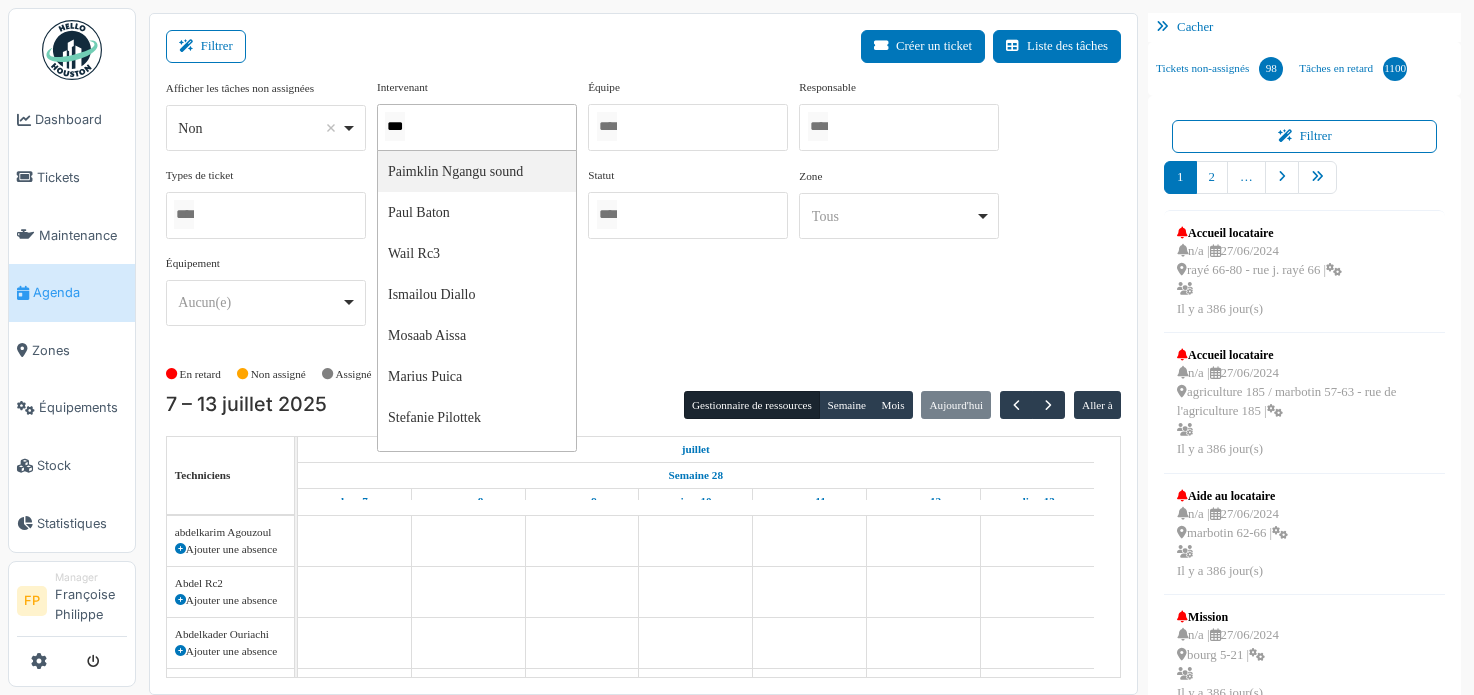 type 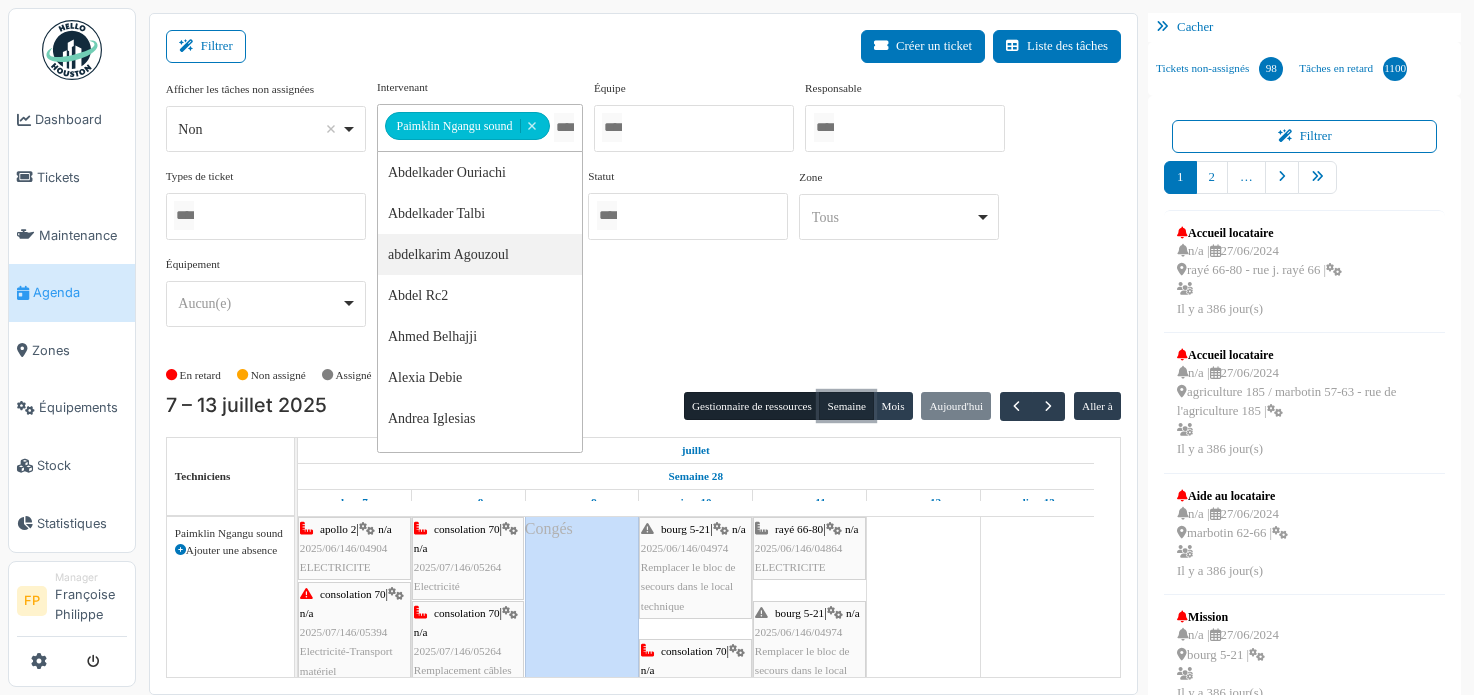 click on "Semaine" at bounding box center [846, 406] 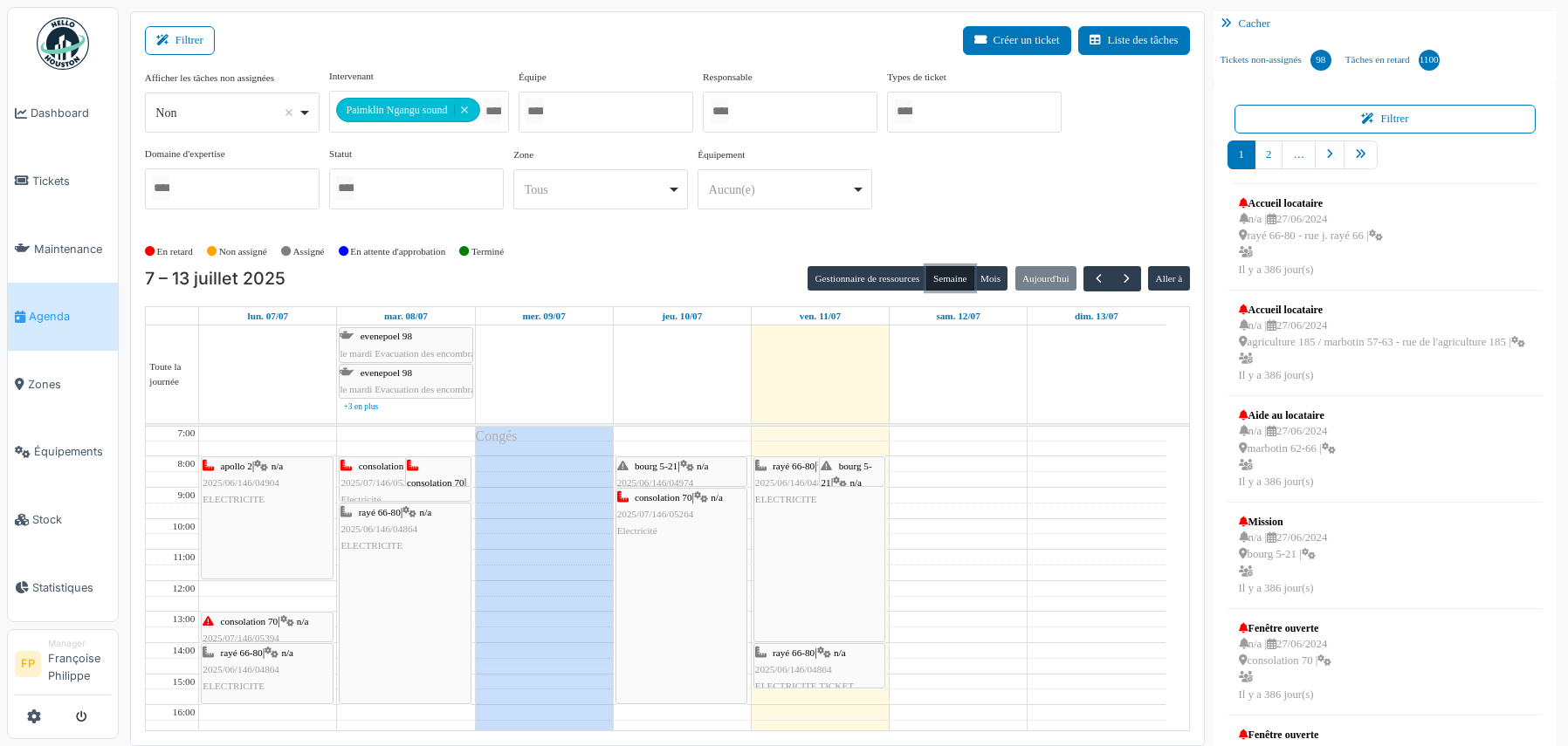 scroll, scrollTop: 0, scrollLeft: 0, axis: both 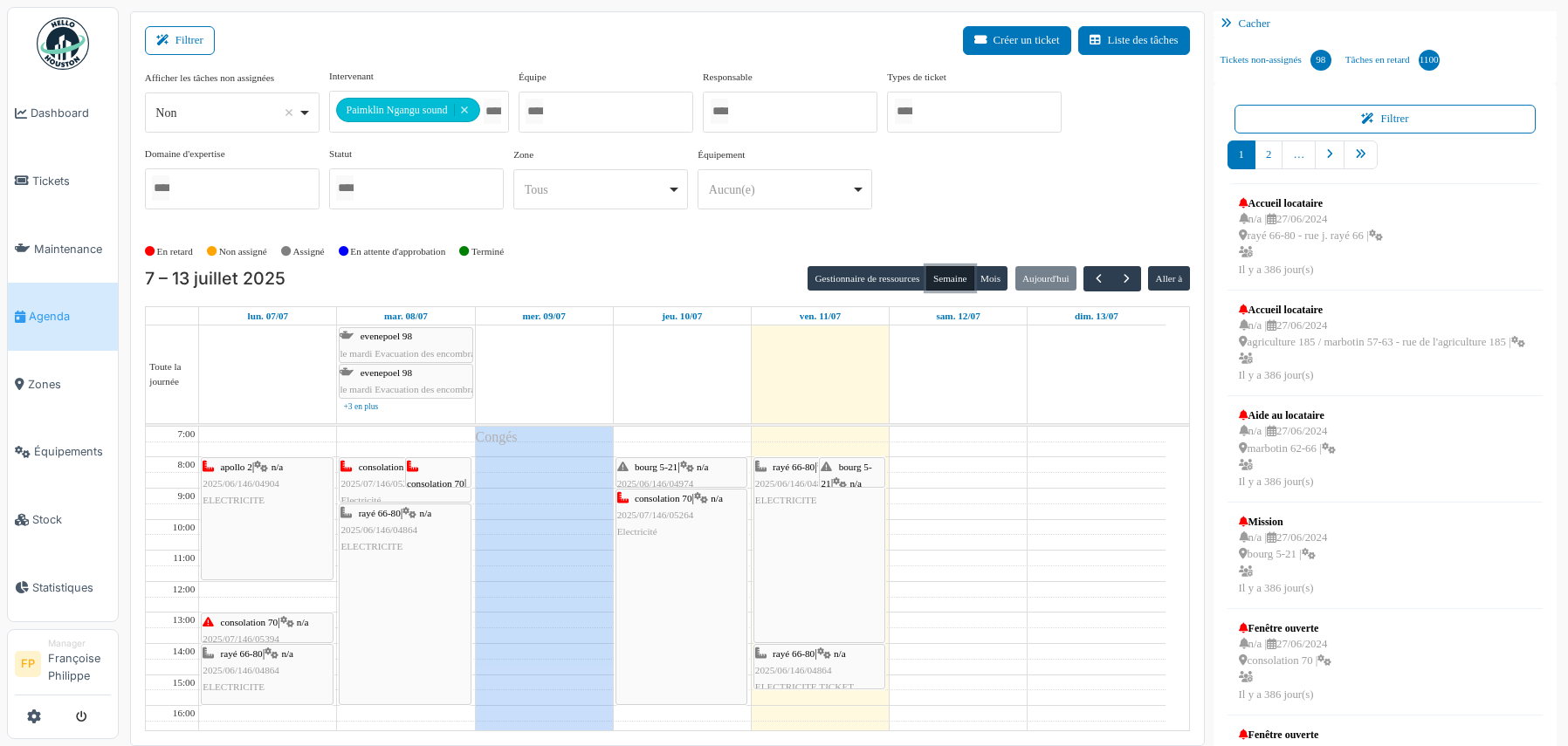 click on "consolation 70
|     n/a
2025/07/146/05264
Electricité" at bounding box center (681, 597) 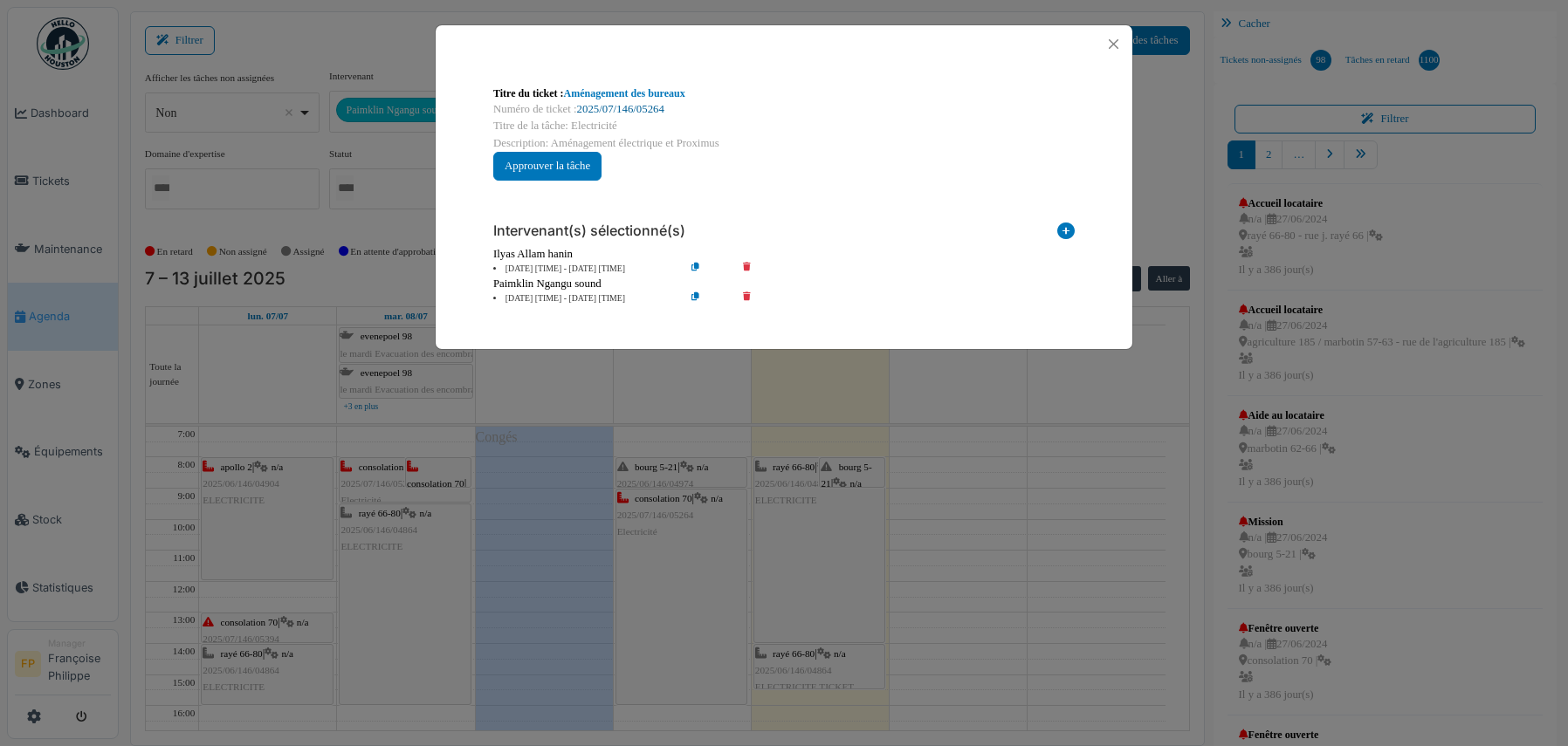 click on "2025/07/146/05264" at bounding box center (621, 109) 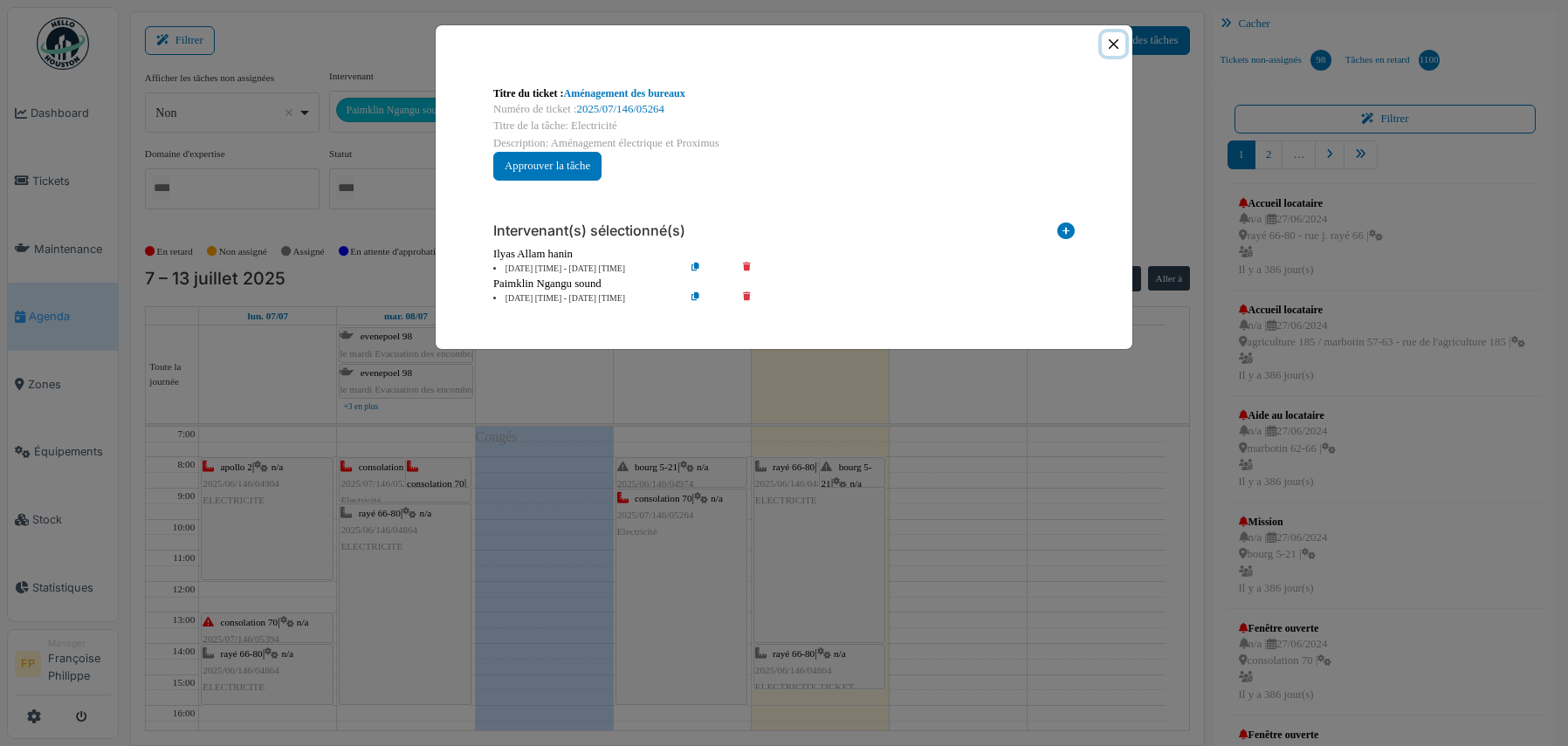 click at bounding box center (1113, 44) 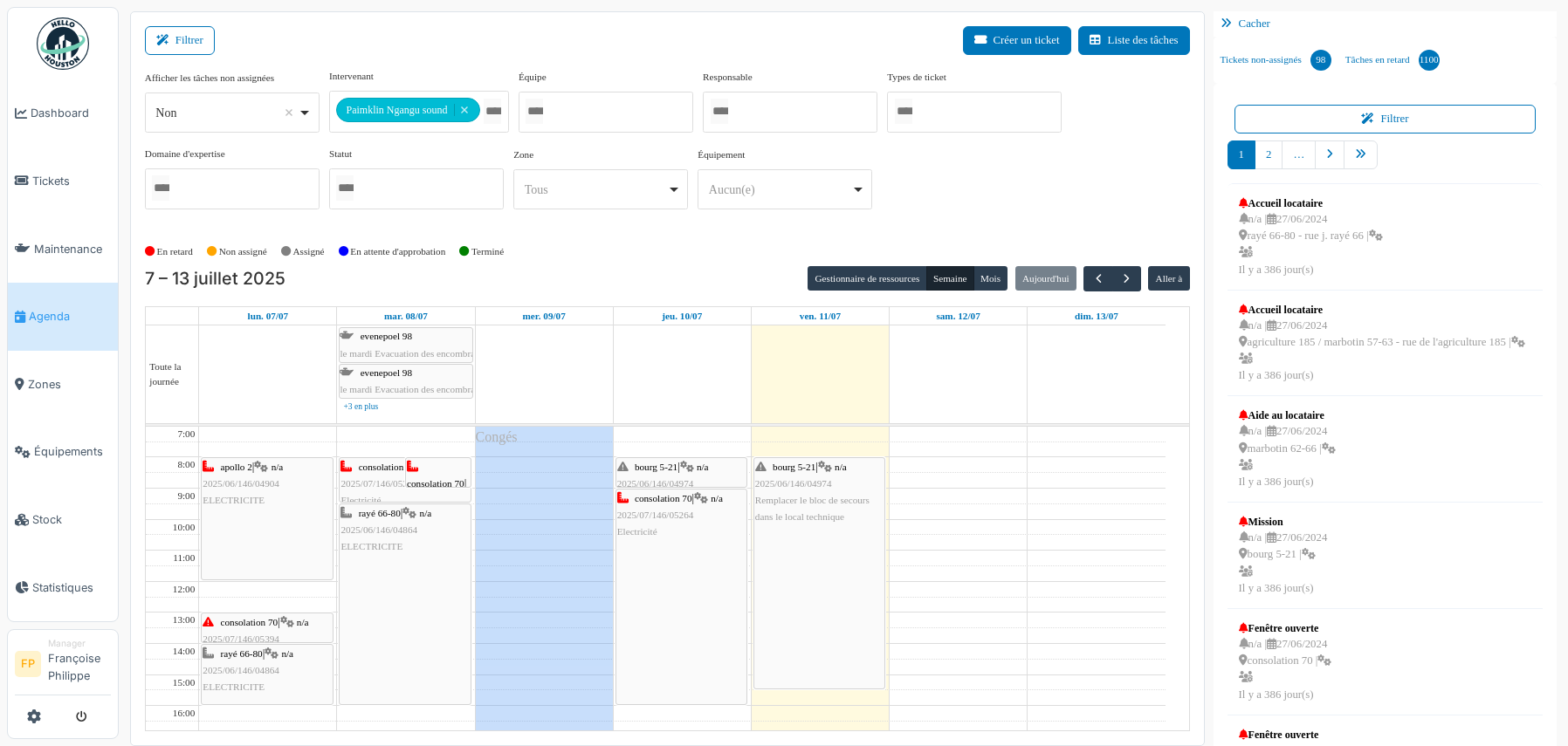 scroll, scrollTop: 1, scrollLeft: 0, axis: vertical 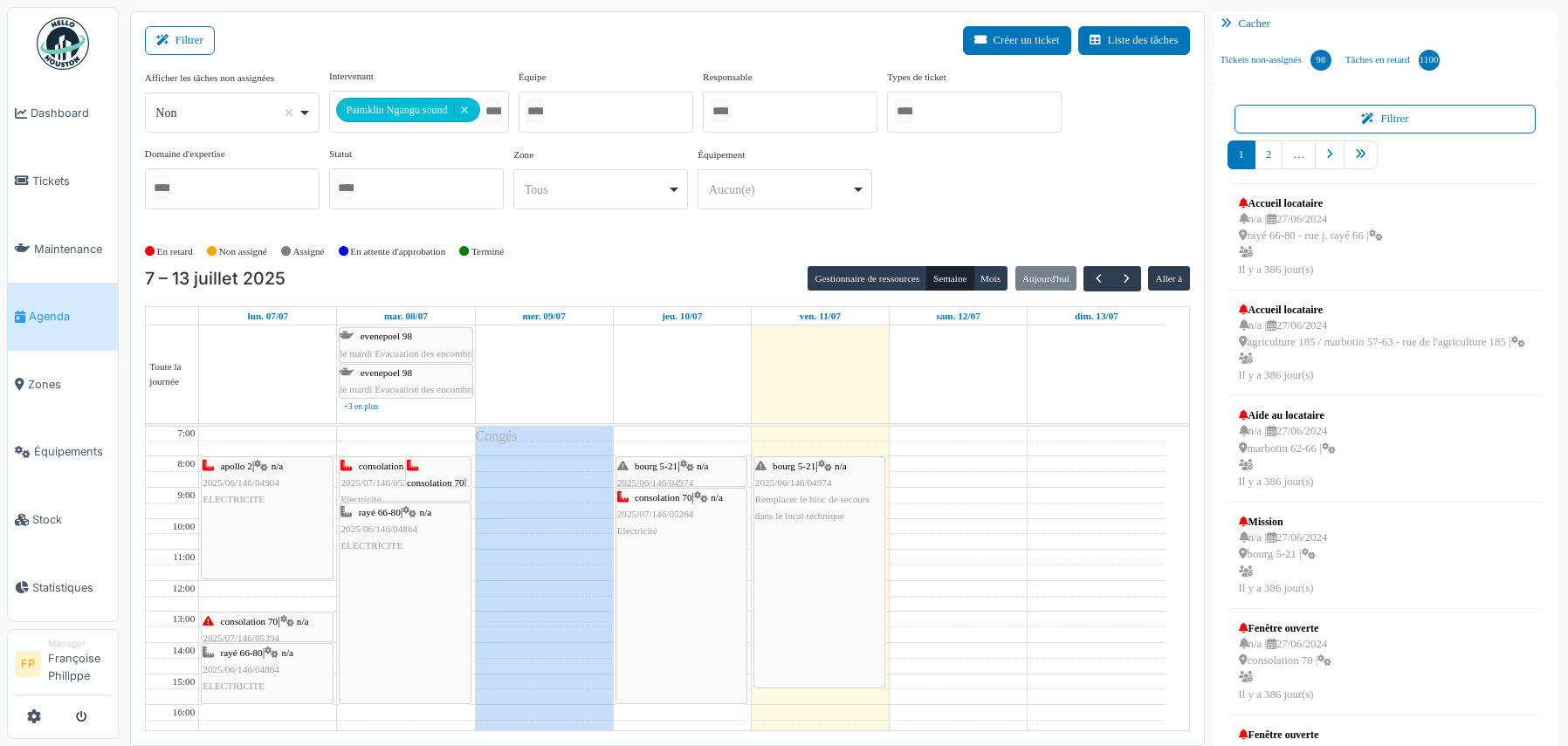 drag, startPoint x: 863, startPoint y: 489, endPoint x: 859, endPoint y: 690, distance: 201.0398 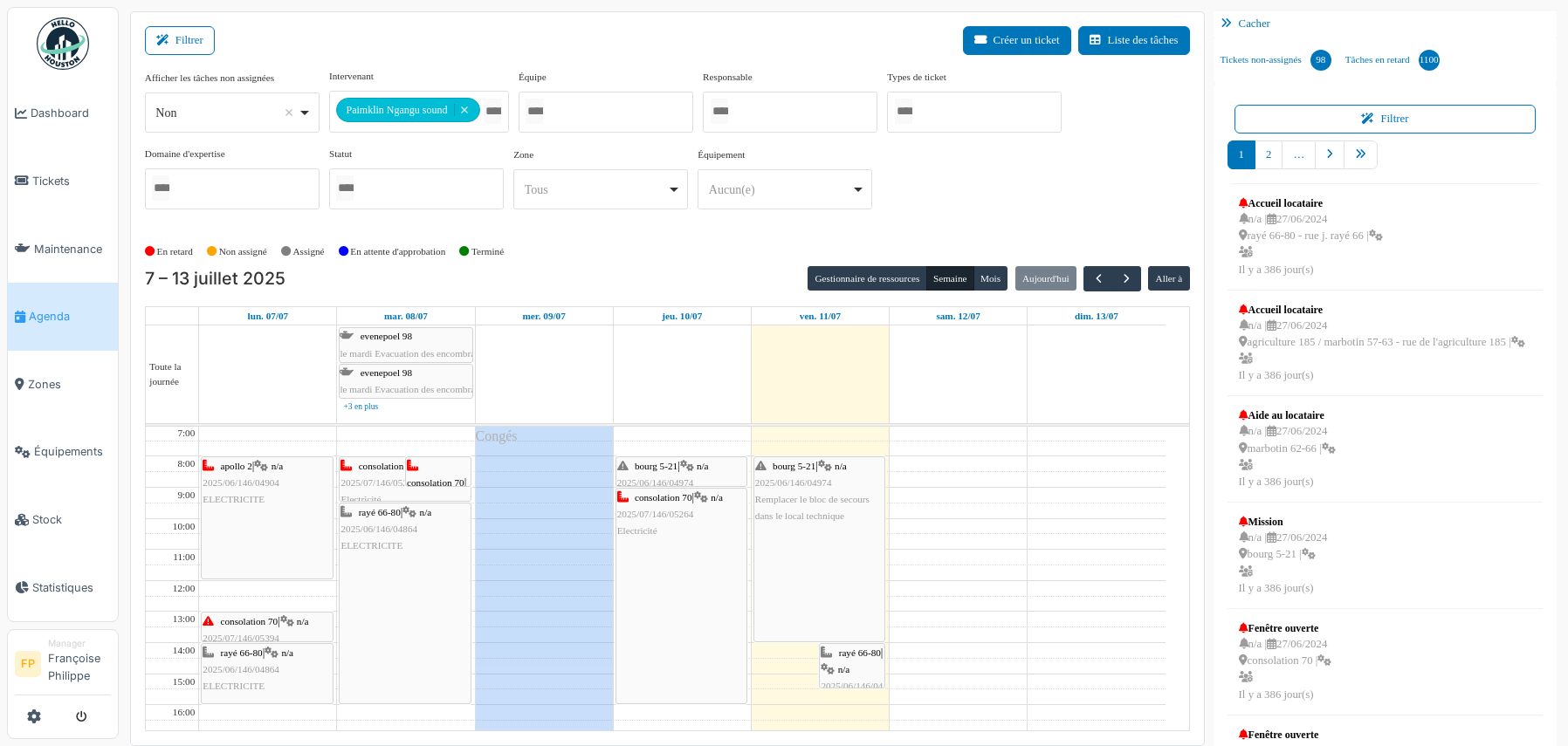 drag, startPoint x: 785, startPoint y: 685, endPoint x: 790, endPoint y: 629, distance: 56.22277 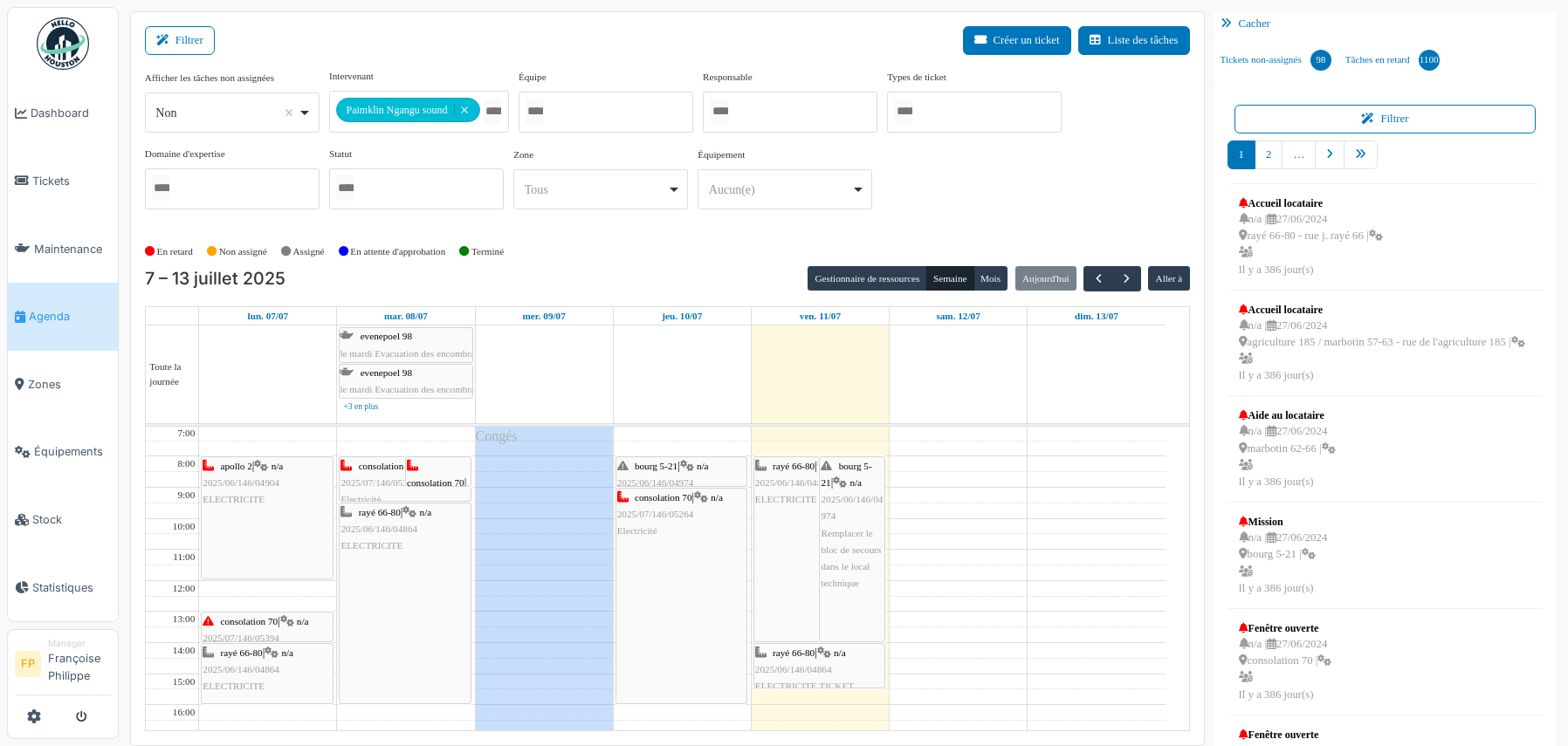click at bounding box center [974, 112] 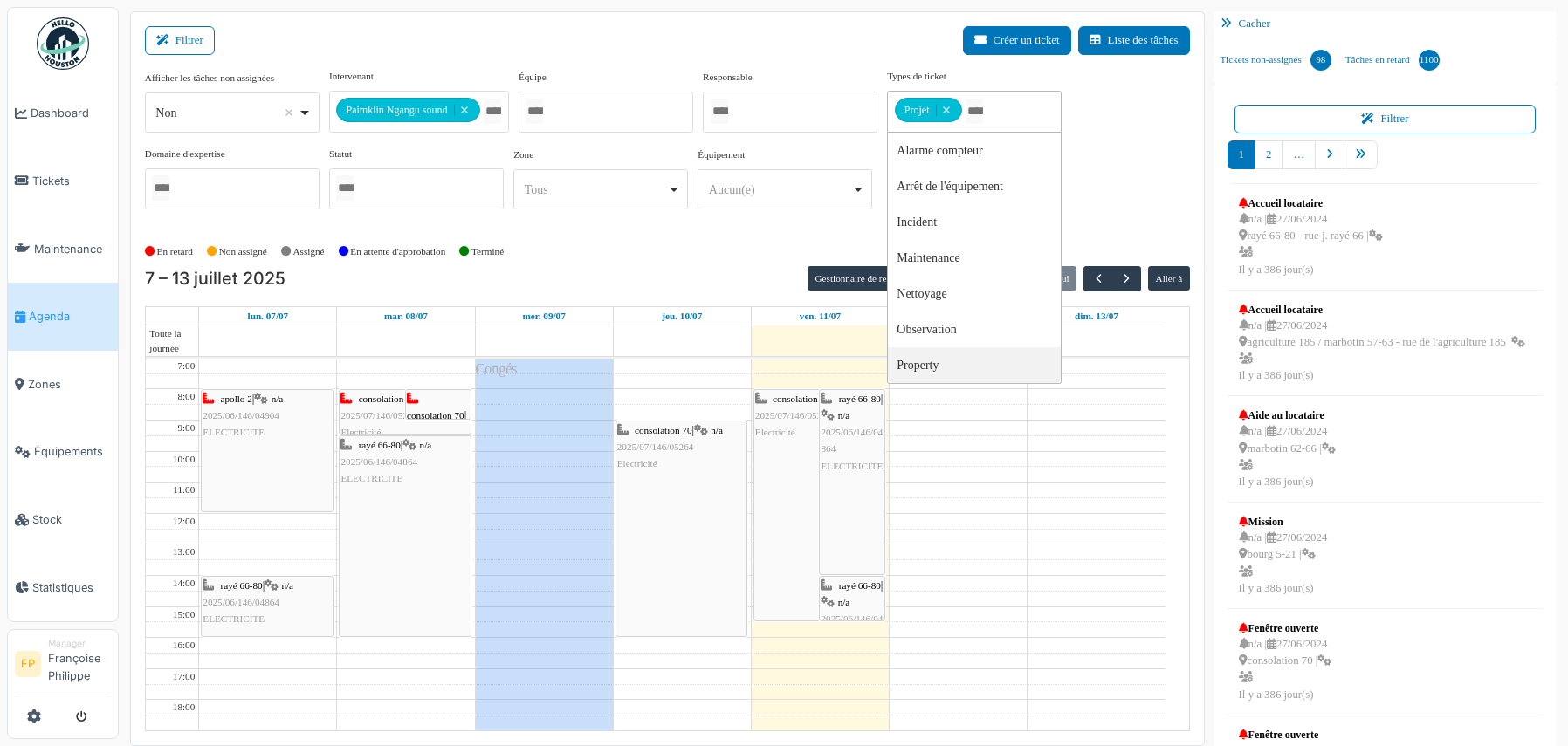 click on "**********" at bounding box center [667, 146] 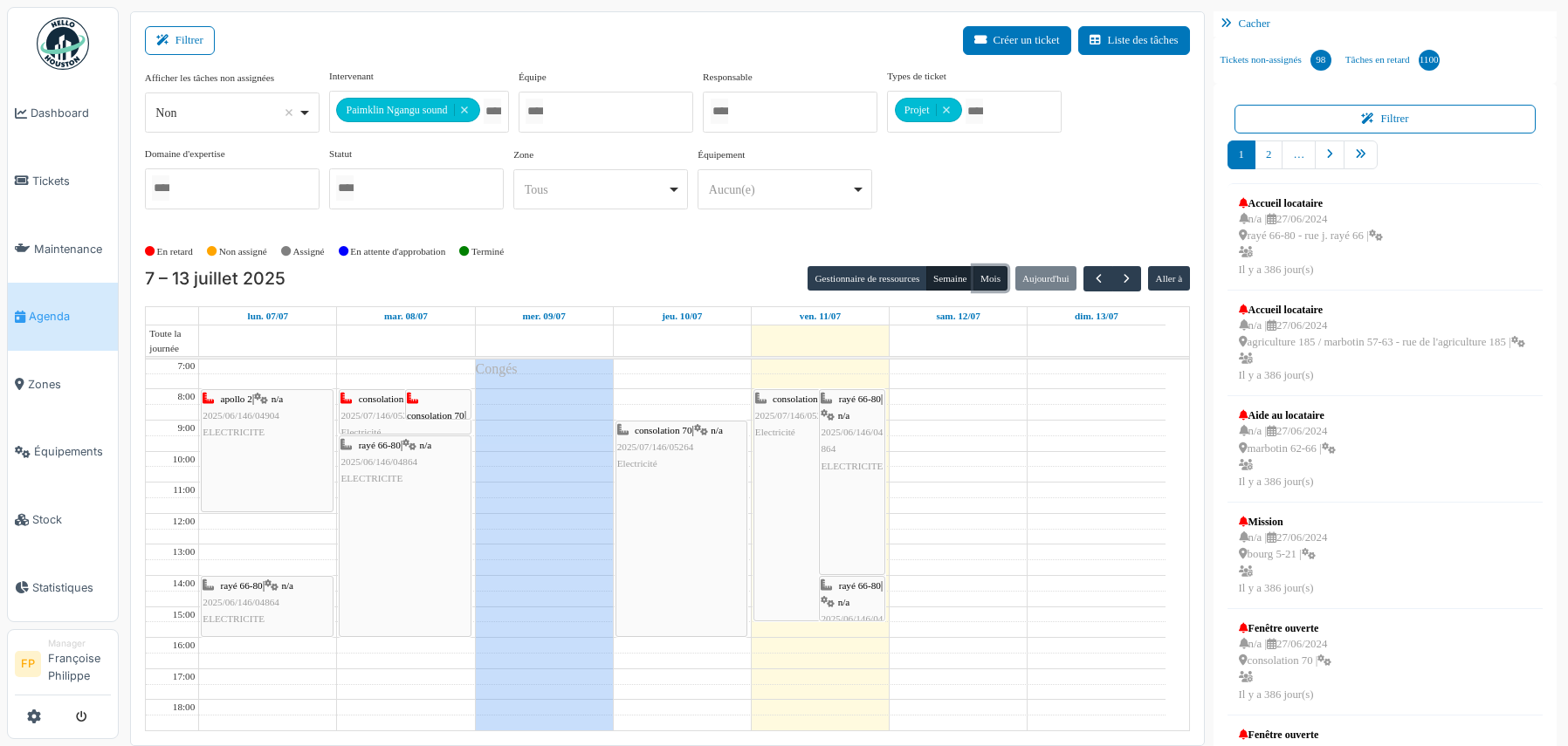 click on "Mois" at bounding box center (991, 278) 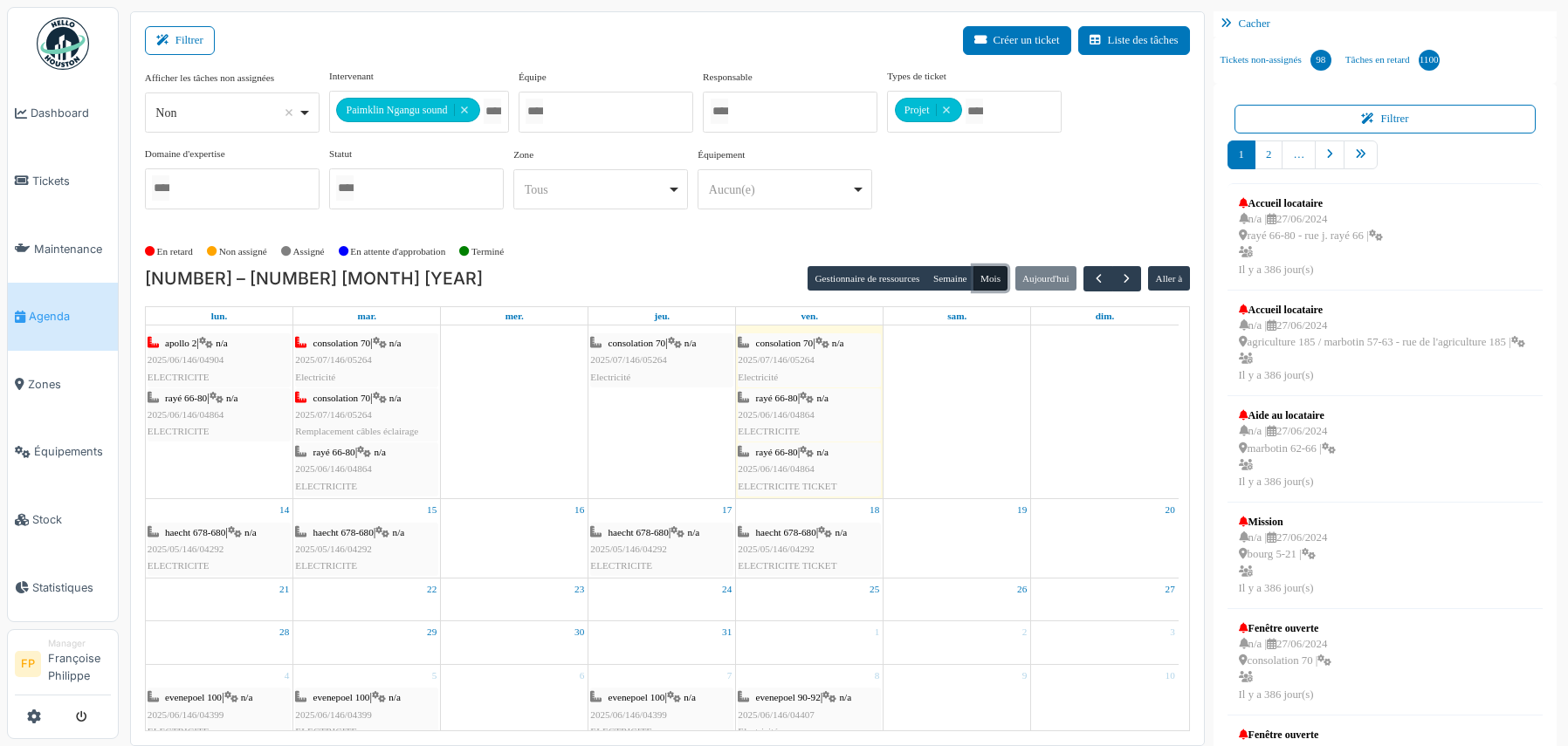 scroll, scrollTop: 271, scrollLeft: 0, axis: vertical 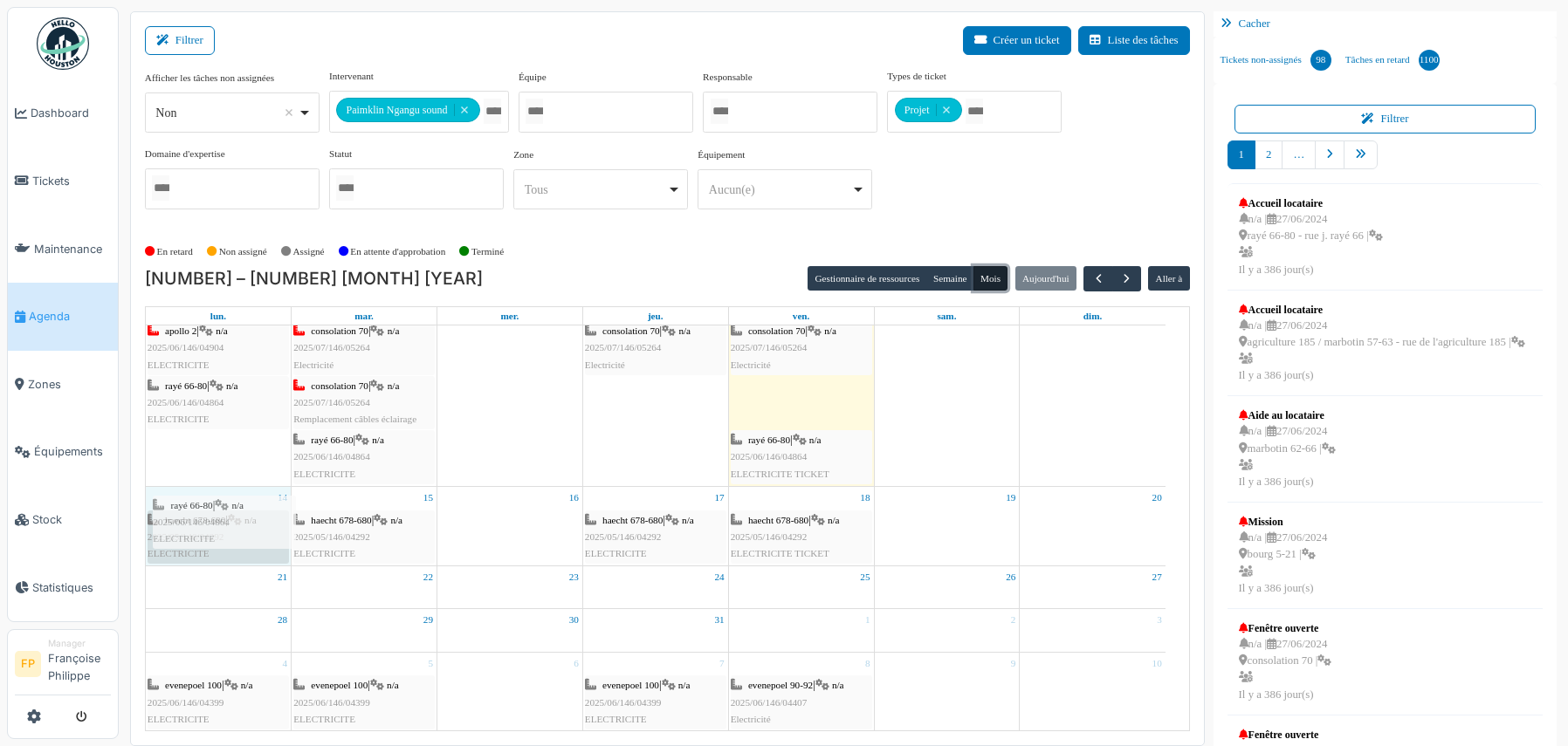 drag, startPoint x: 799, startPoint y: 394, endPoint x: 214, endPoint y: 514, distance: 597.18088 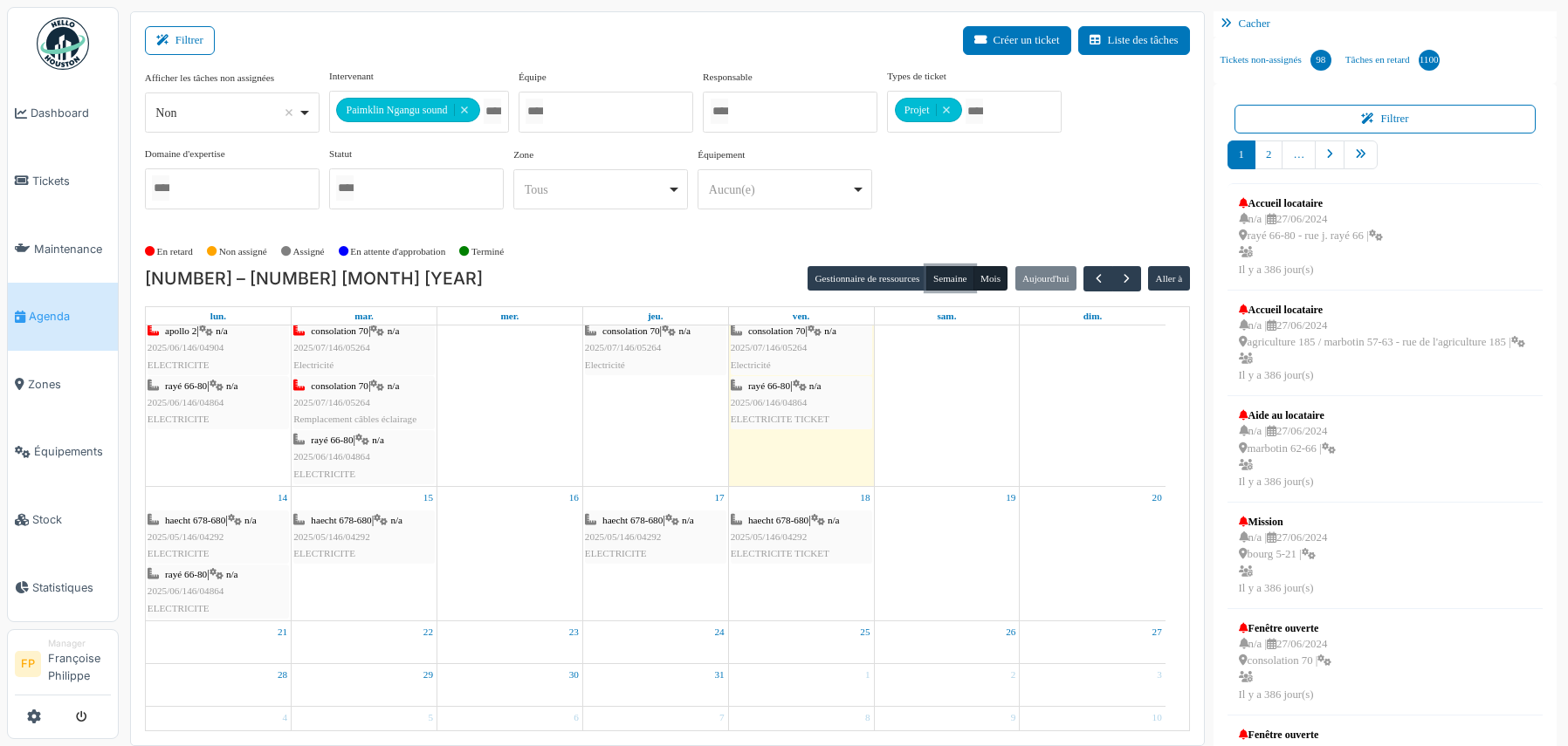 click on "Semaine" at bounding box center [950, 278] 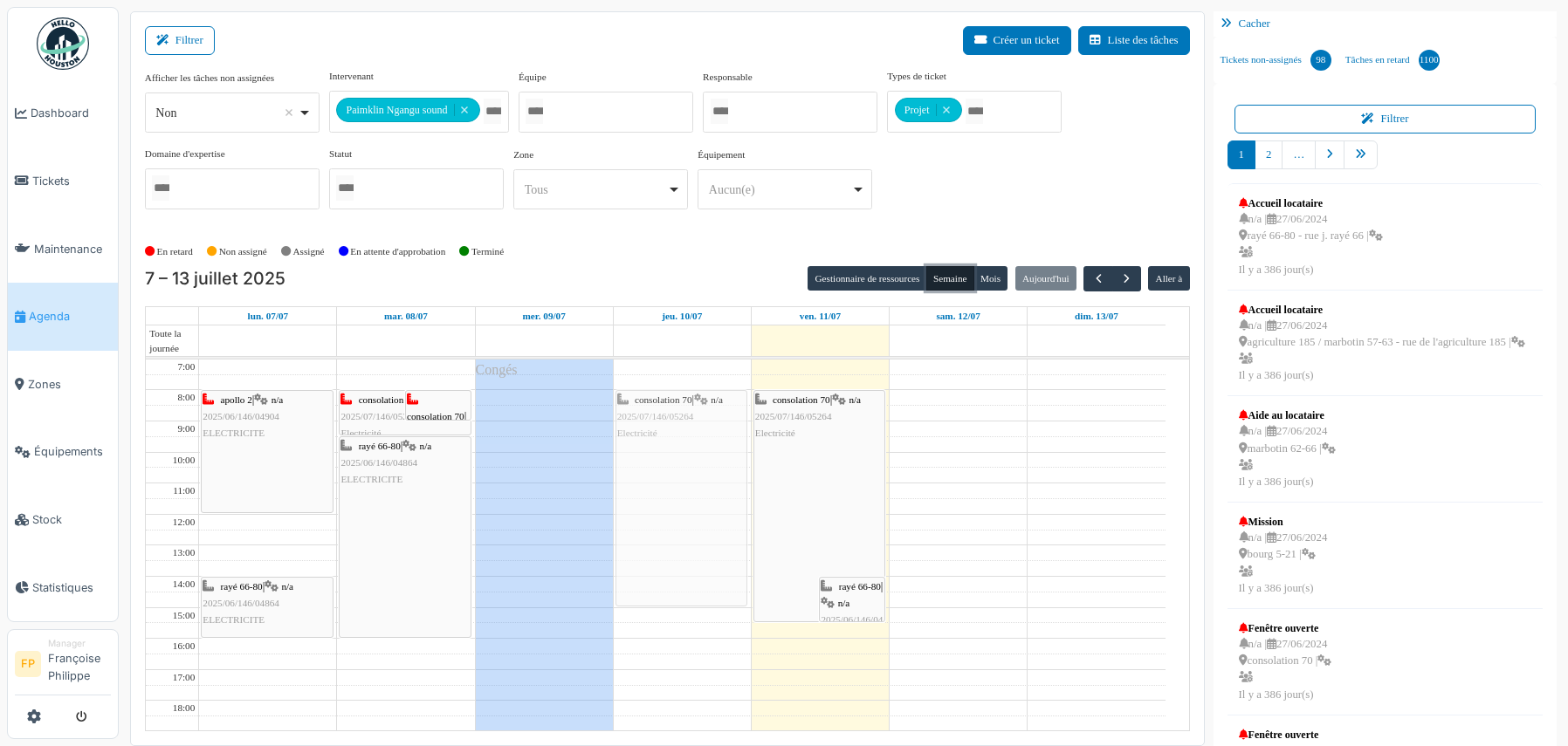 drag, startPoint x: 677, startPoint y: 471, endPoint x: 678, endPoint y: 435, distance: 36.01389 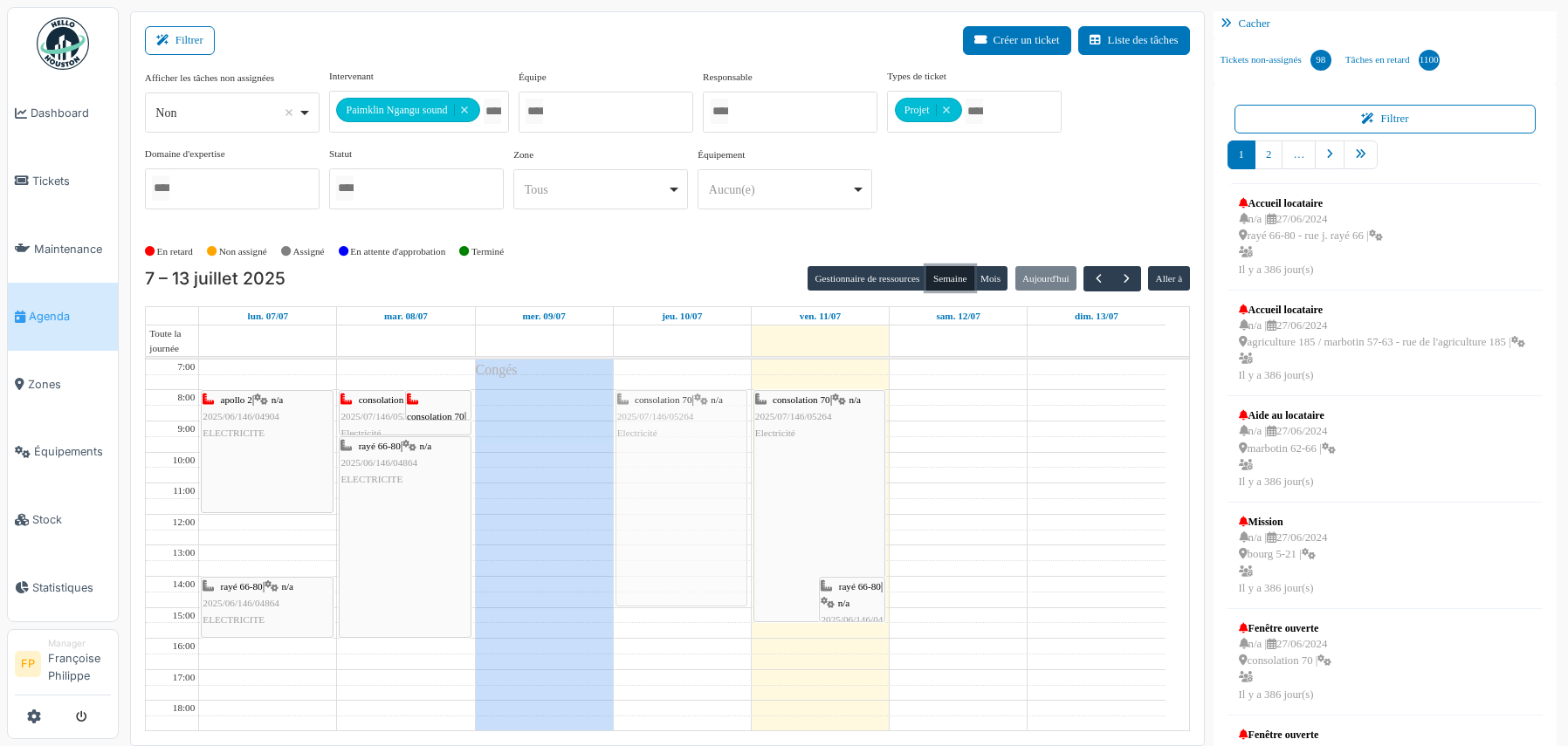 click on "consolation 70
|     n/a
[DATE]/[NUMBER]/[NUMBER]
Electricité
consolation 70
|     n/a
[DATE]/[NUMBER]/[NUMBER]
Electricité" at bounding box center (682, 623) 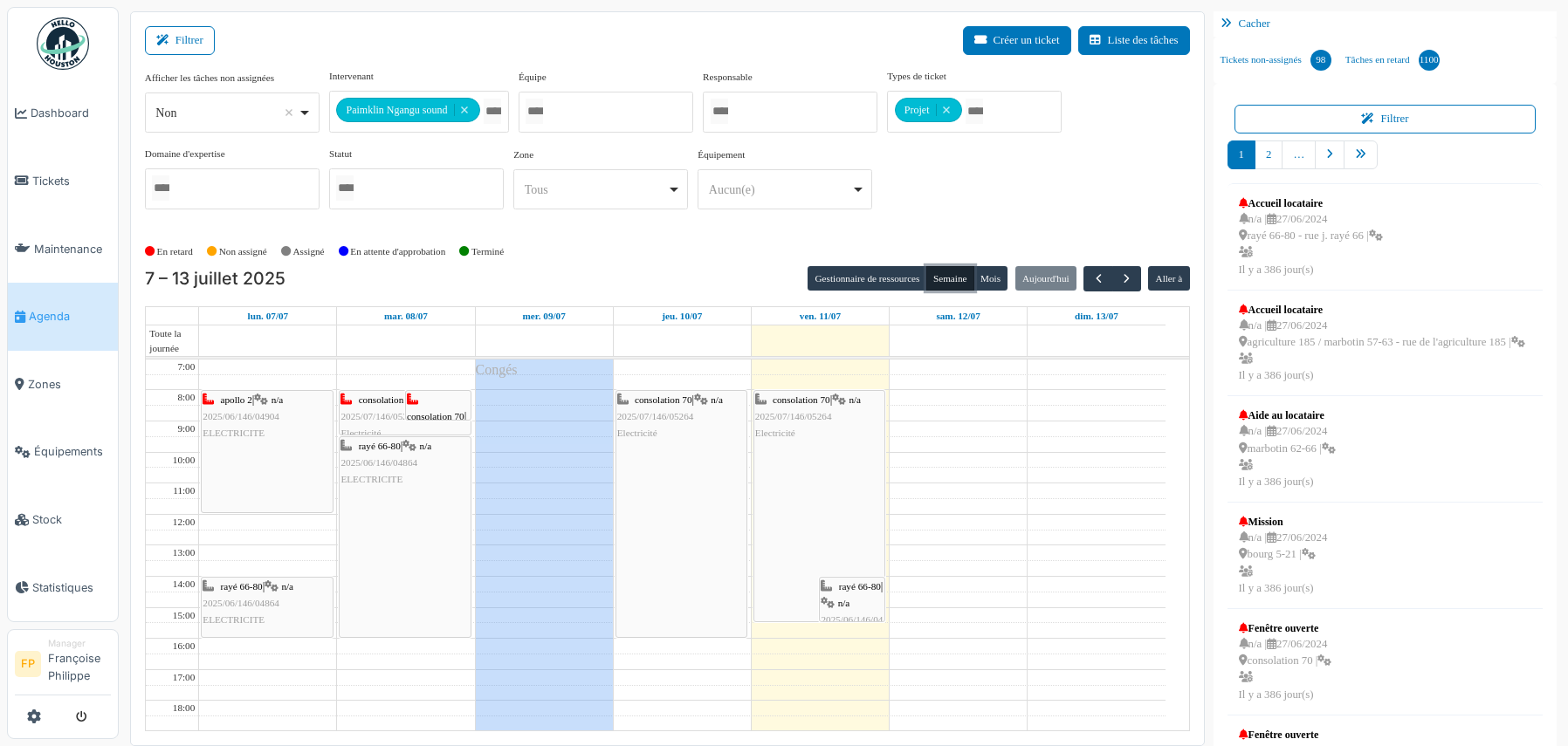 drag, startPoint x: 675, startPoint y: 604, endPoint x: 678, endPoint y: 624, distance: 20.223748 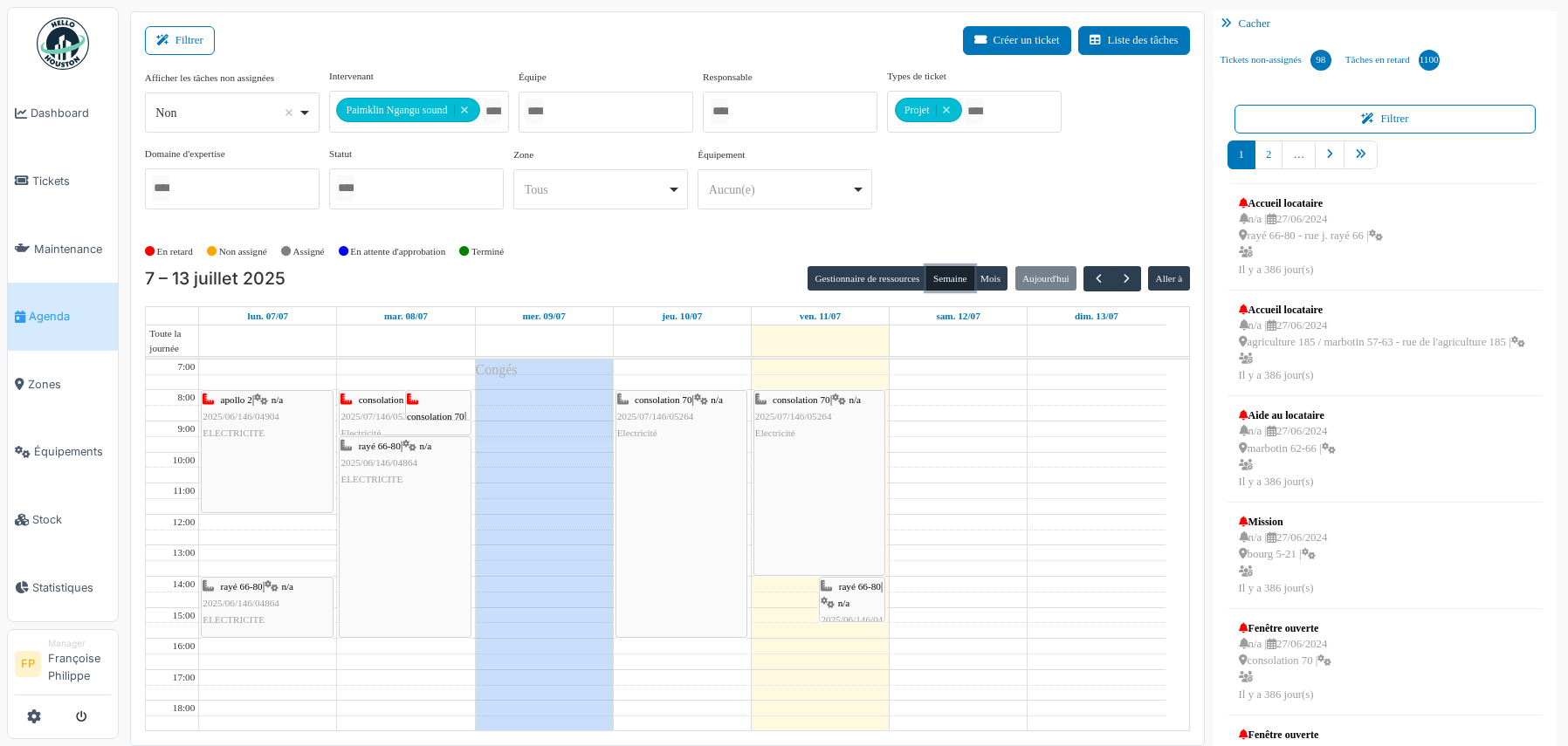 drag, startPoint x: 775, startPoint y: 619, endPoint x: 778, endPoint y: 568, distance: 51.088159 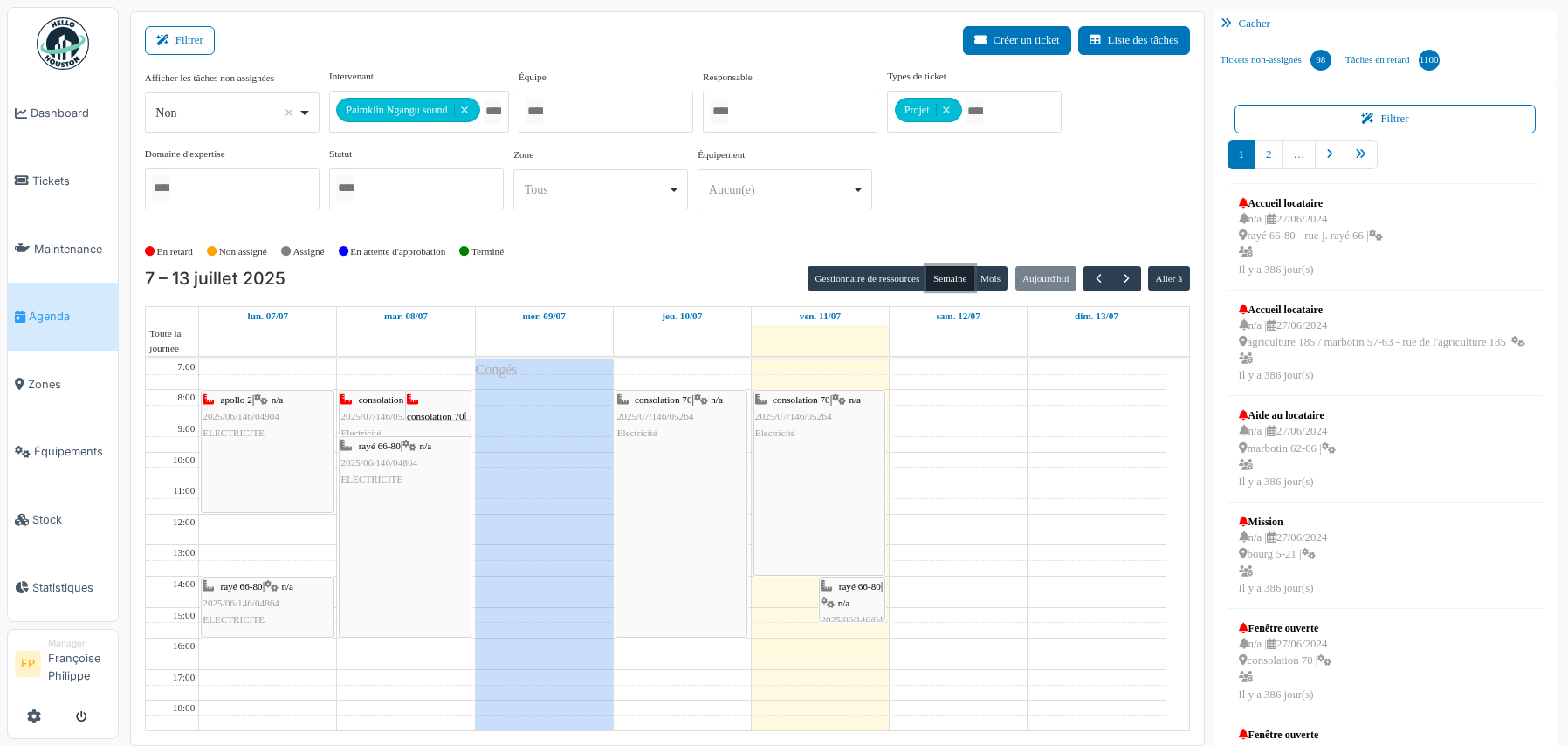 click on "consolation 70
|     n/a
2025/07/146/05264
Electricité
rayé 66-80
|     n/a
2025/06/146/04864
ELECTRICITE TICKET
consolation 70
|     n/a
2025/07/146/05264
Electricité" at bounding box center [820, 623] 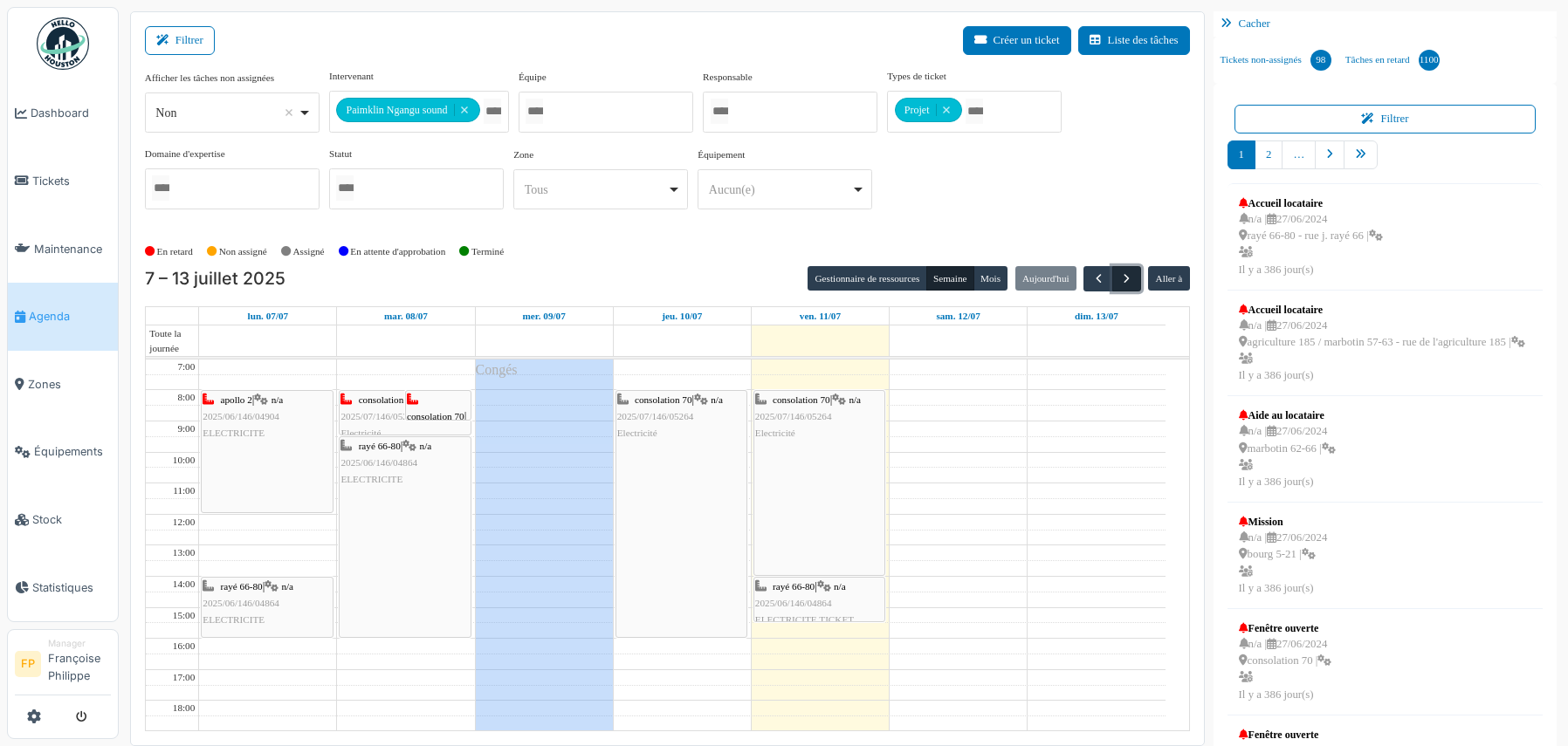click at bounding box center [1126, 278] 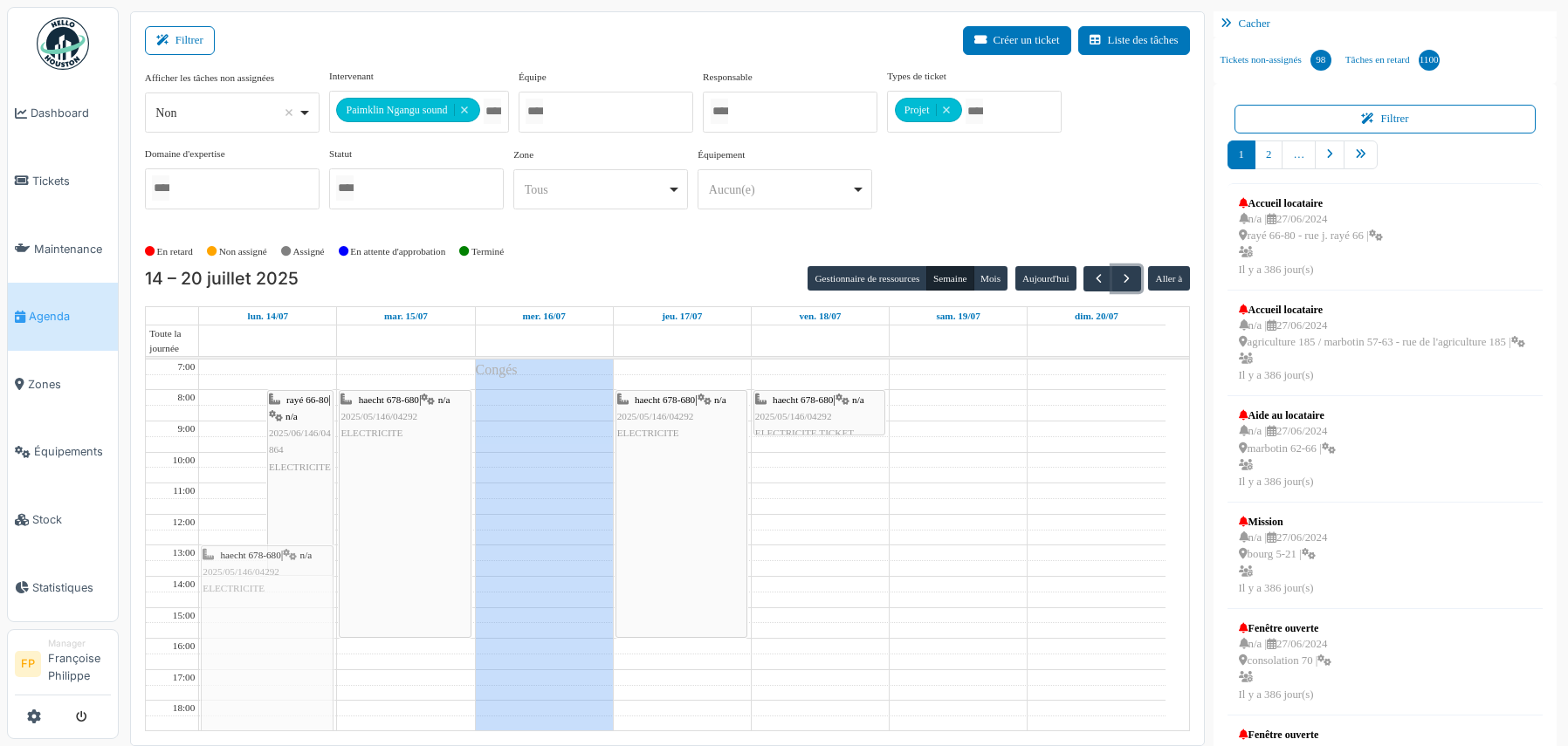 drag, startPoint x: 239, startPoint y: 417, endPoint x: 237, endPoint y: 569, distance: 152.01316 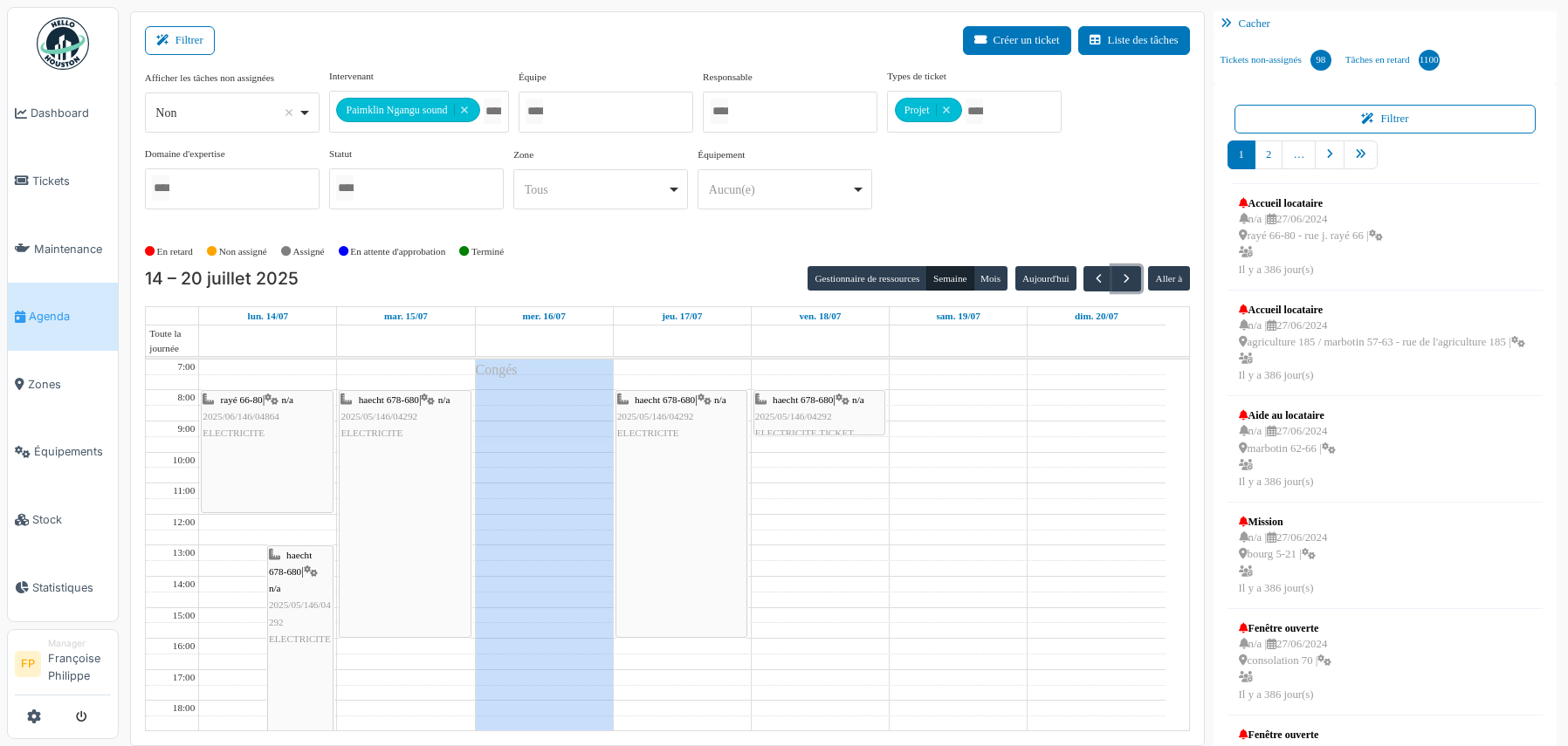 drag, startPoint x: 243, startPoint y: 573, endPoint x: 250, endPoint y: 509, distance: 64.381674 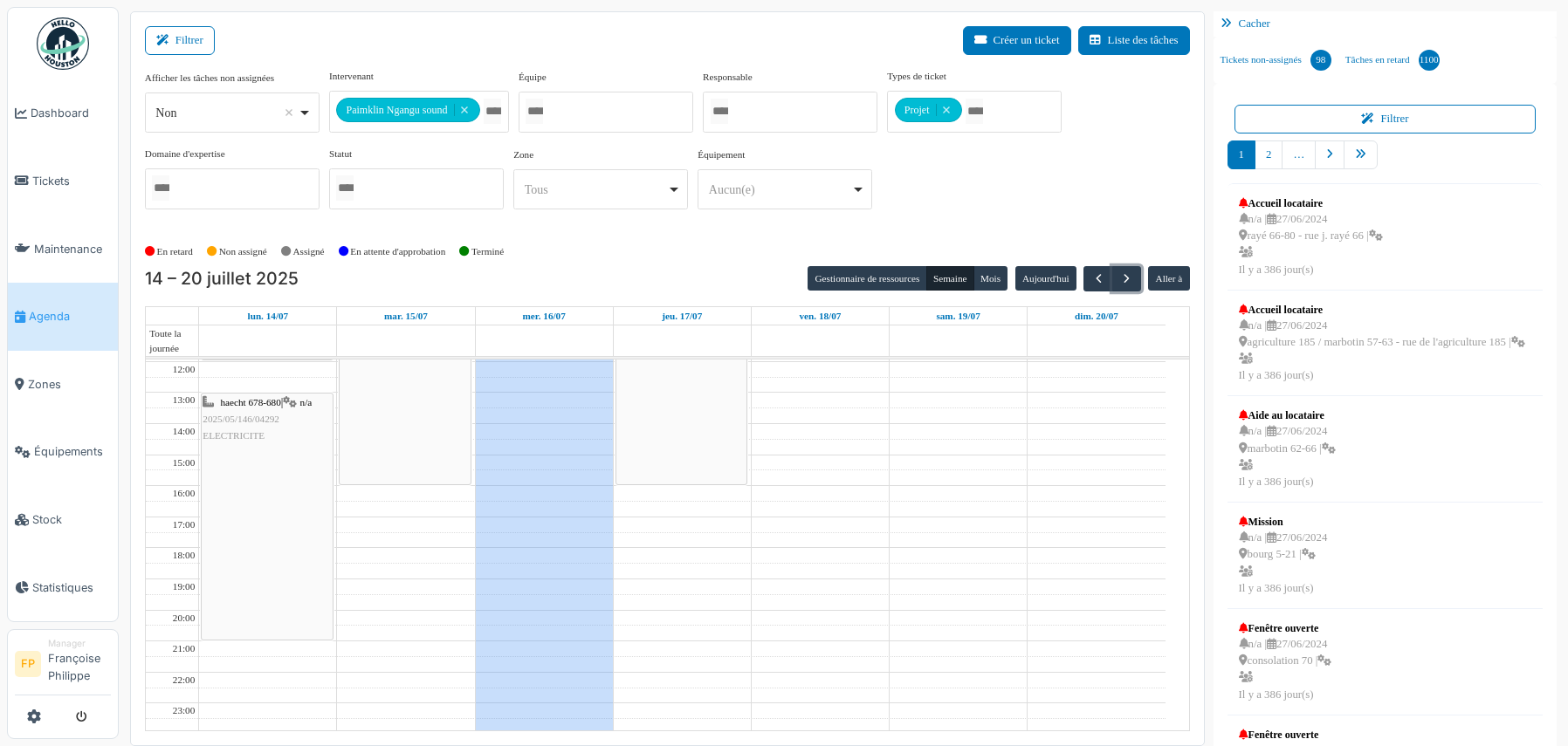 scroll, scrollTop: 155, scrollLeft: 0, axis: vertical 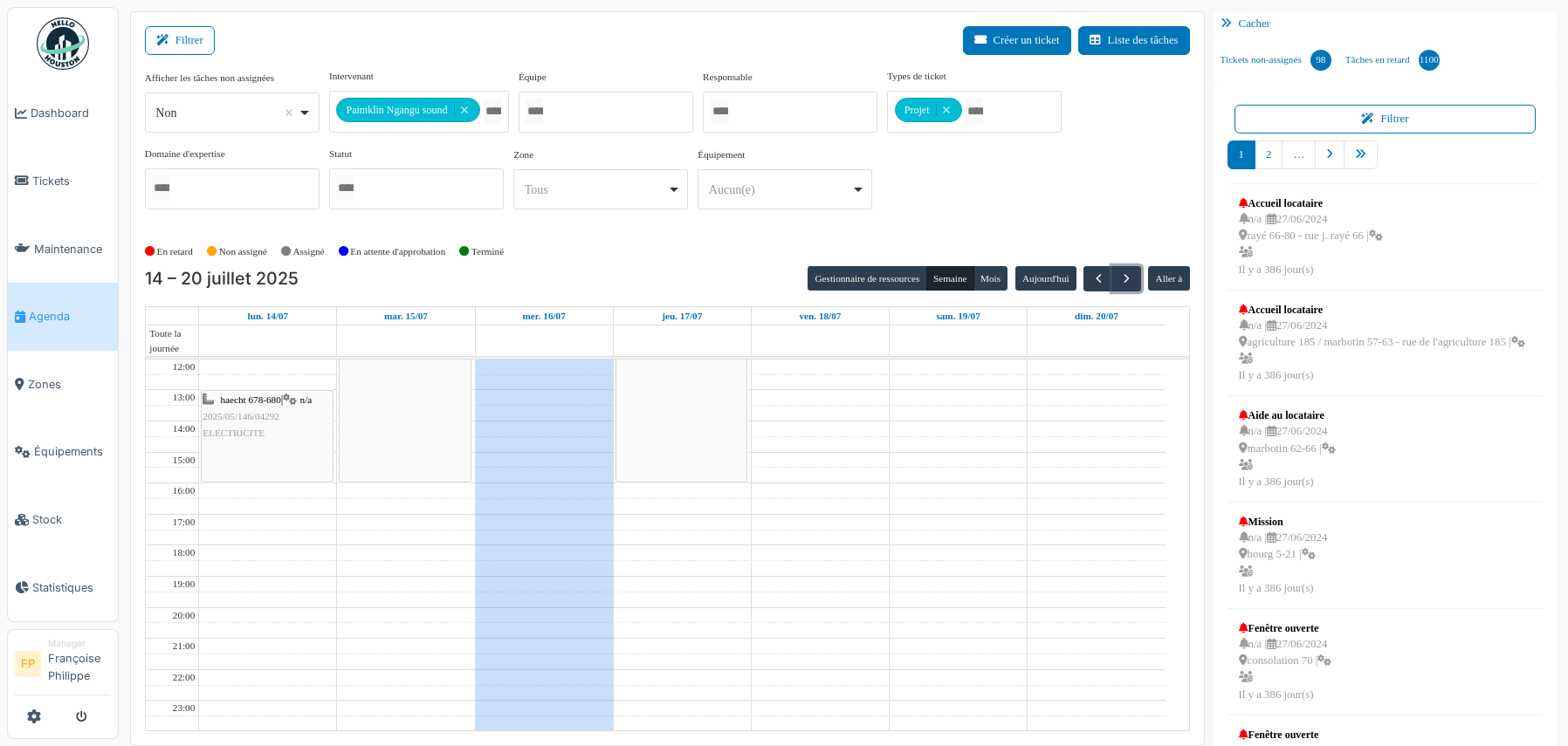 drag, startPoint x: 268, startPoint y: 636, endPoint x: 280, endPoint y: 482, distance: 154.46682 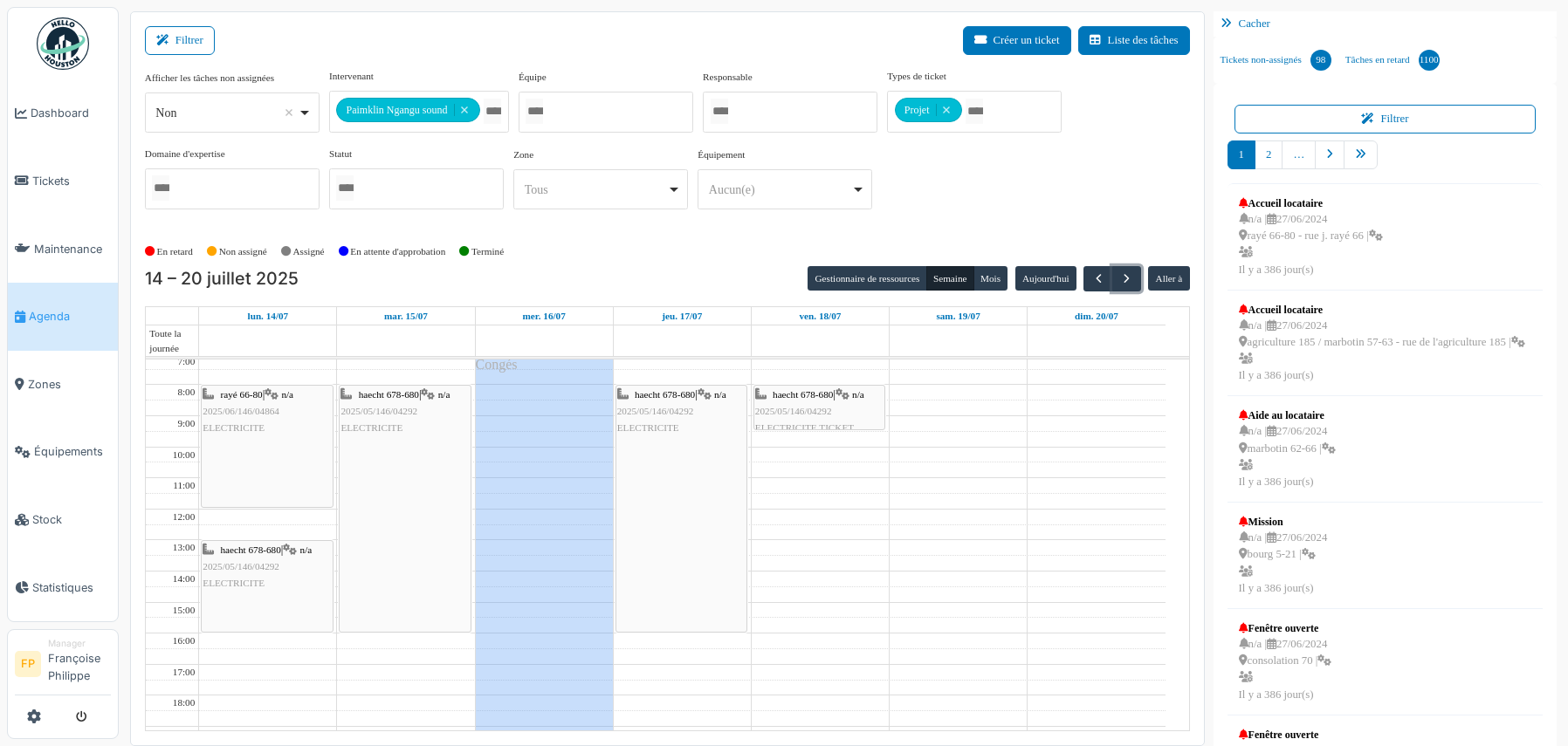 scroll, scrollTop: 0, scrollLeft: 0, axis: both 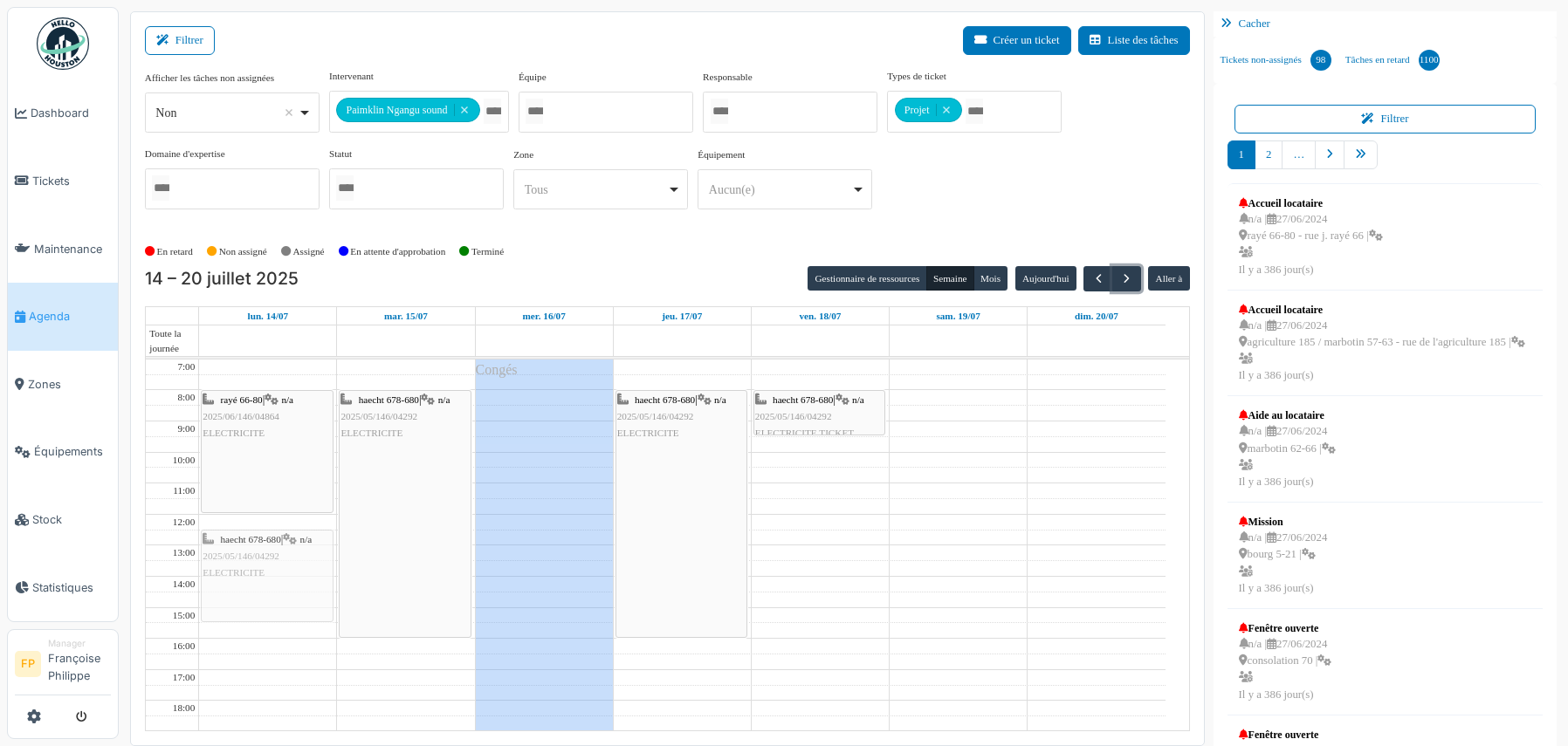 drag, startPoint x: 261, startPoint y: 565, endPoint x: 263, endPoint y: 546, distance: 19.104973 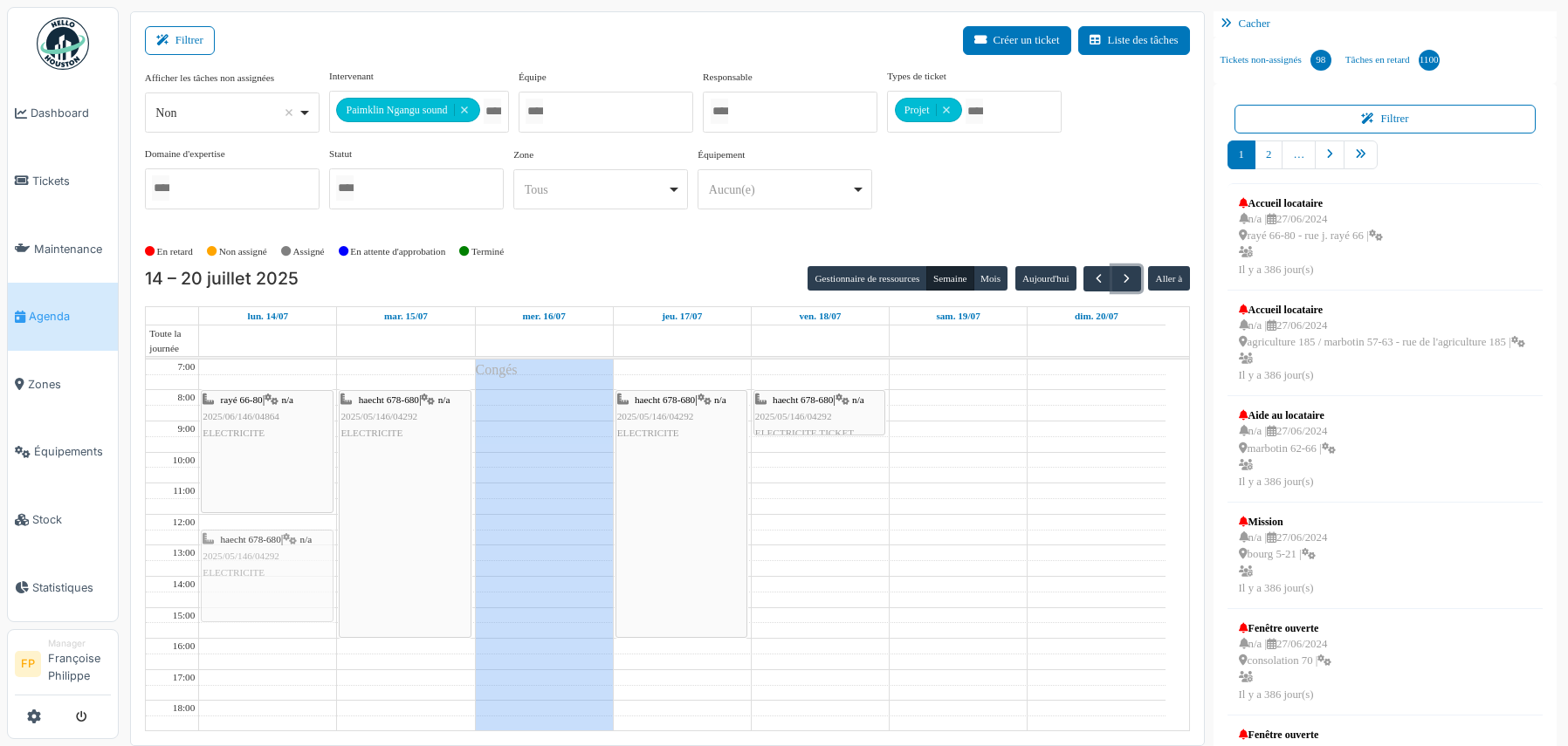 click on "rayé 66-80
|     n/a
2025/06/146/04864
ELECTRICITE
haecht 678-680
|     n/a
2025/05/146/04292
ELECTRICITE
haecht 678-680
|     n/a
2025/05/146/04292
ELECTRICITE" at bounding box center [267, 623] 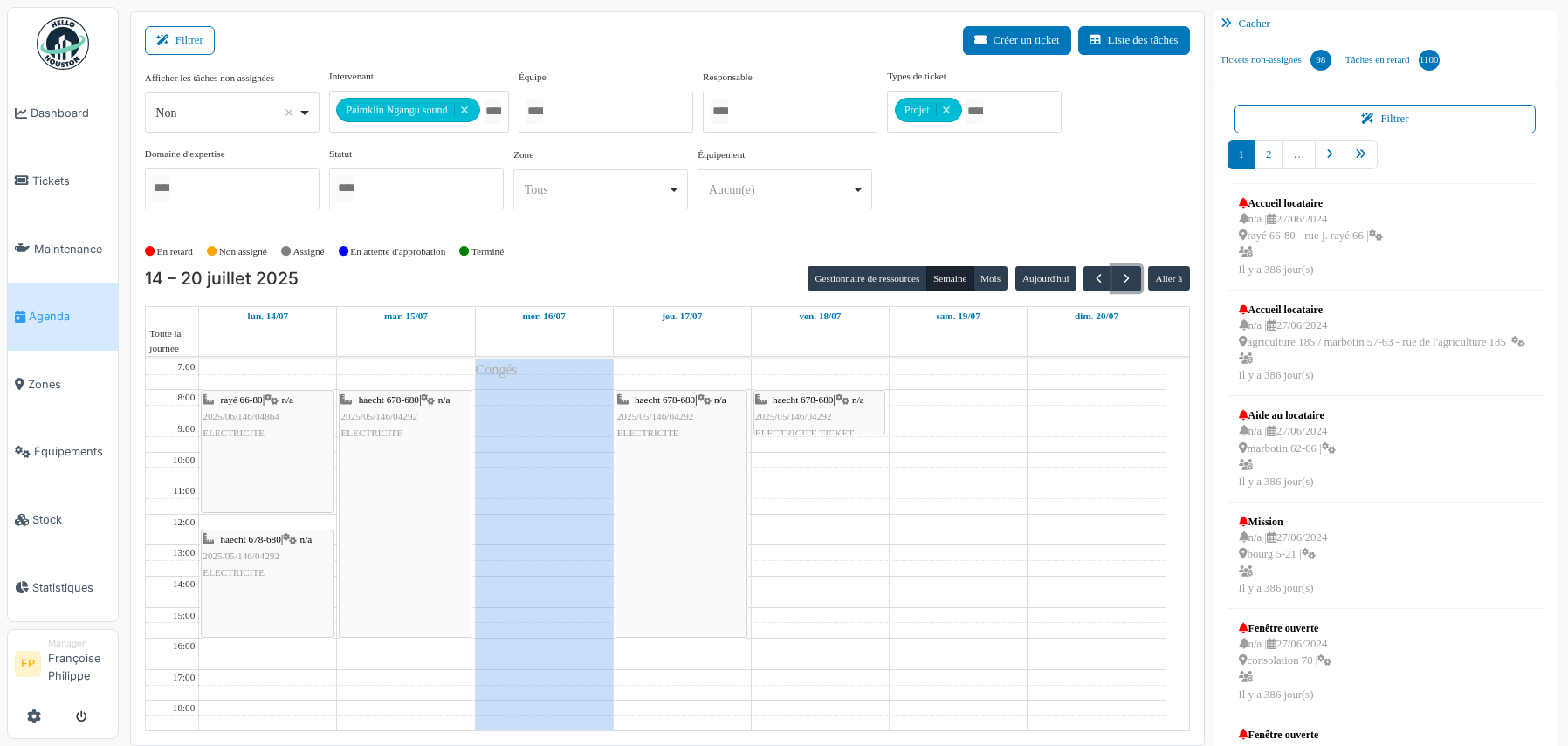 drag, startPoint x: 267, startPoint y: 620, endPoint x: 270, endPoint y: 630, distance: 10.440307 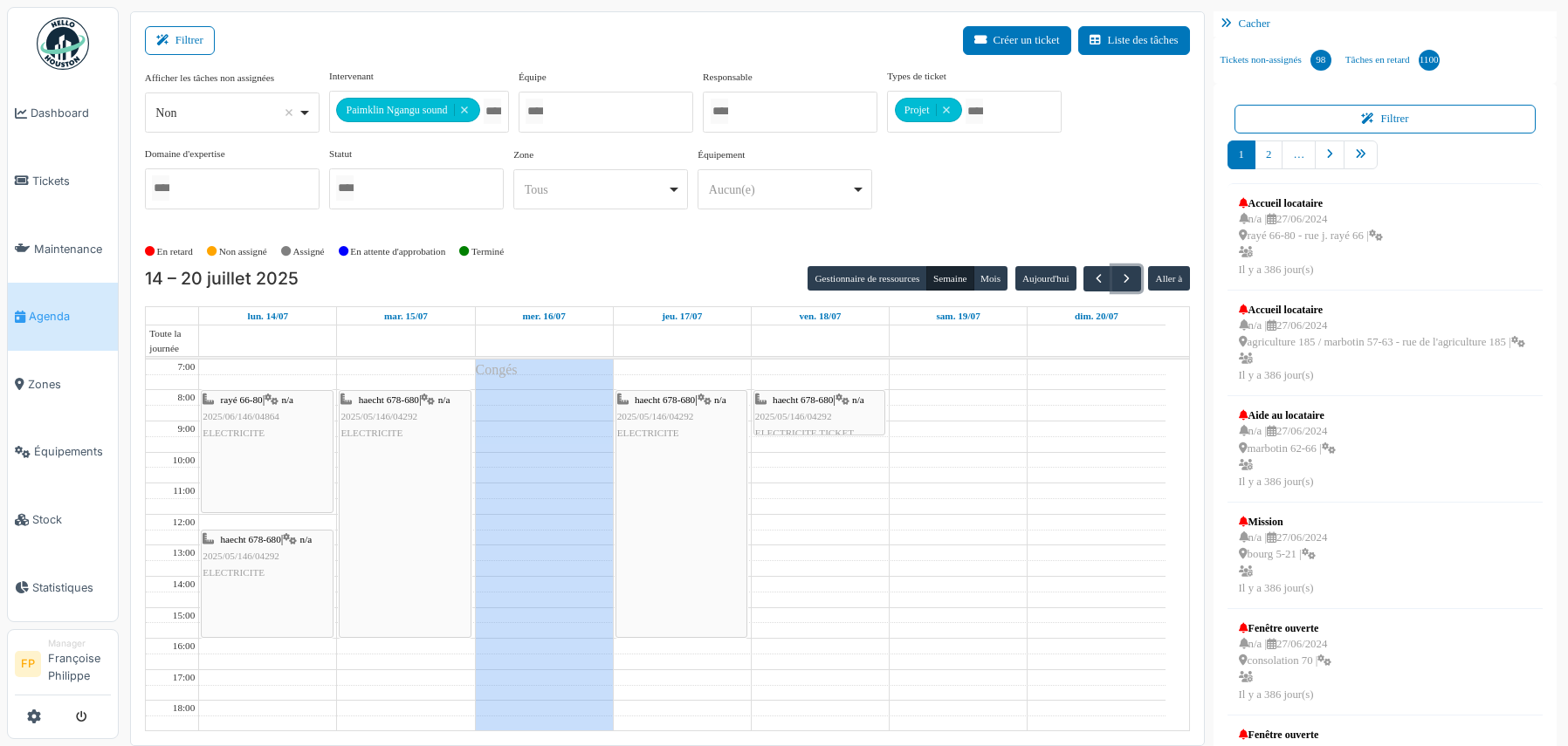 click on "rayé 66-80
|     n/a
2025/06/146/04864
ELECTRICITE
haecht 678-680
|     n/a
2025/05/146/04292
ELECTRICITE
haecht 678-680
|     n/a
2025/05/146/04292
ELECTRICITE" at bounding box center [267, 623] 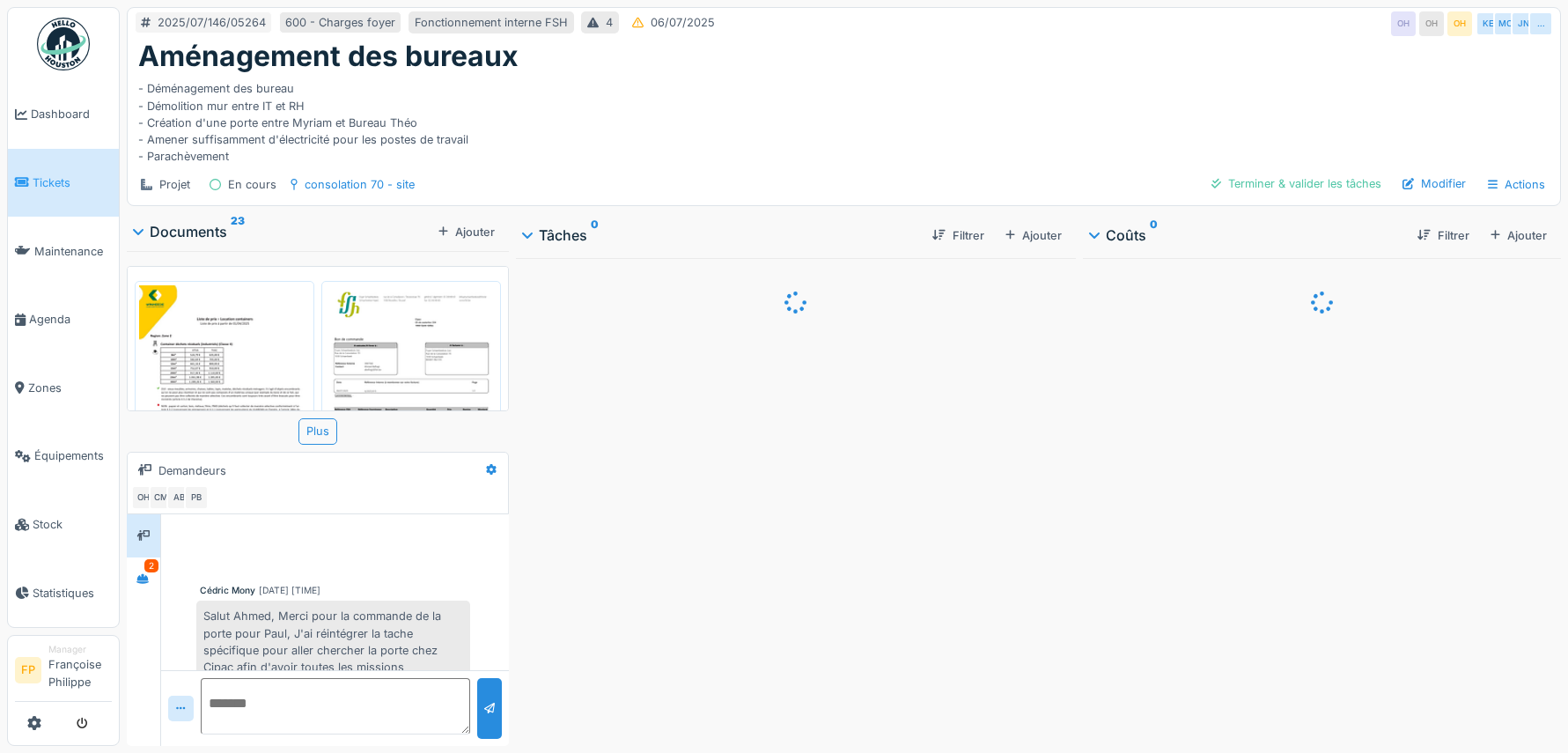 scroll, scrollTop: 0, scrollLeft: 0, axis: both 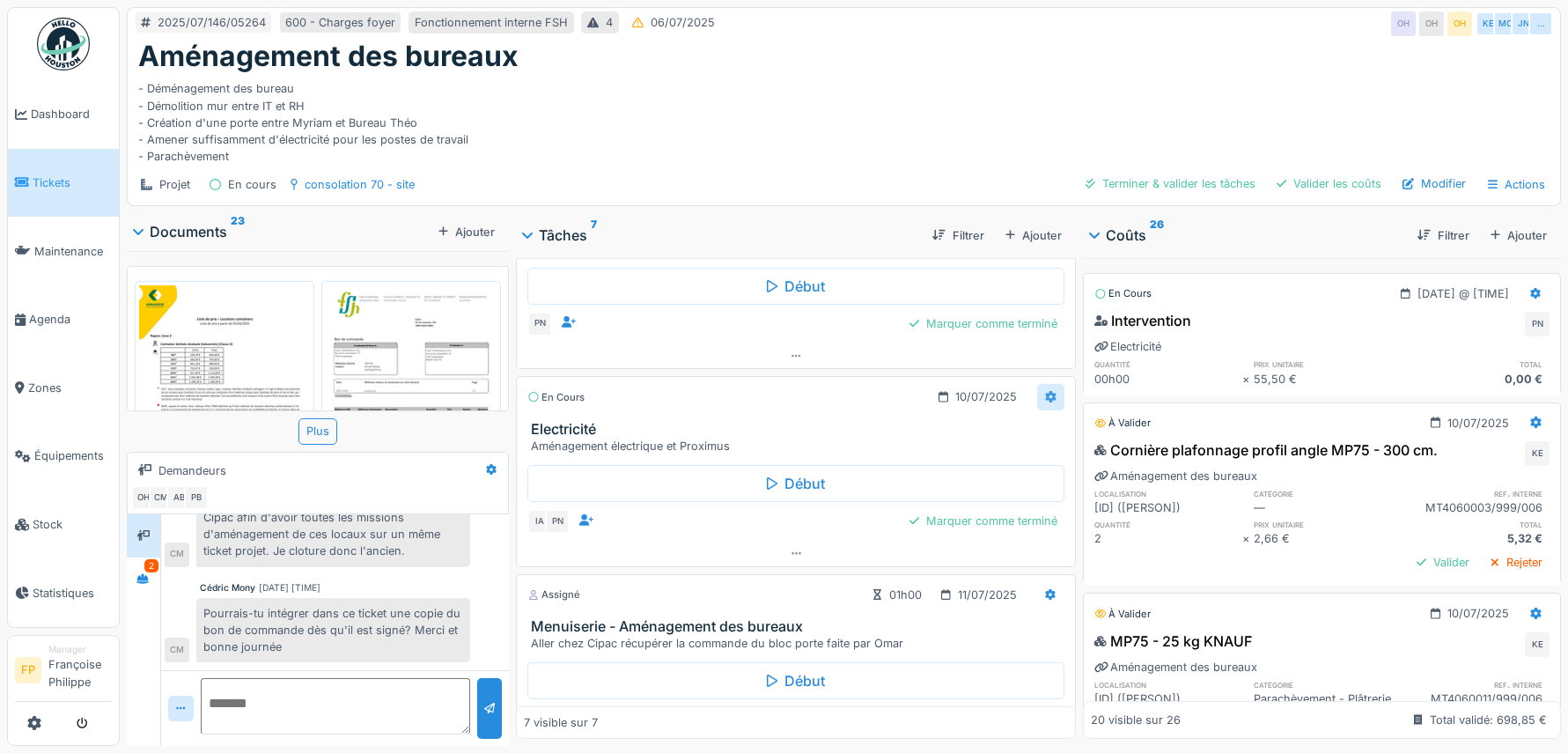 click 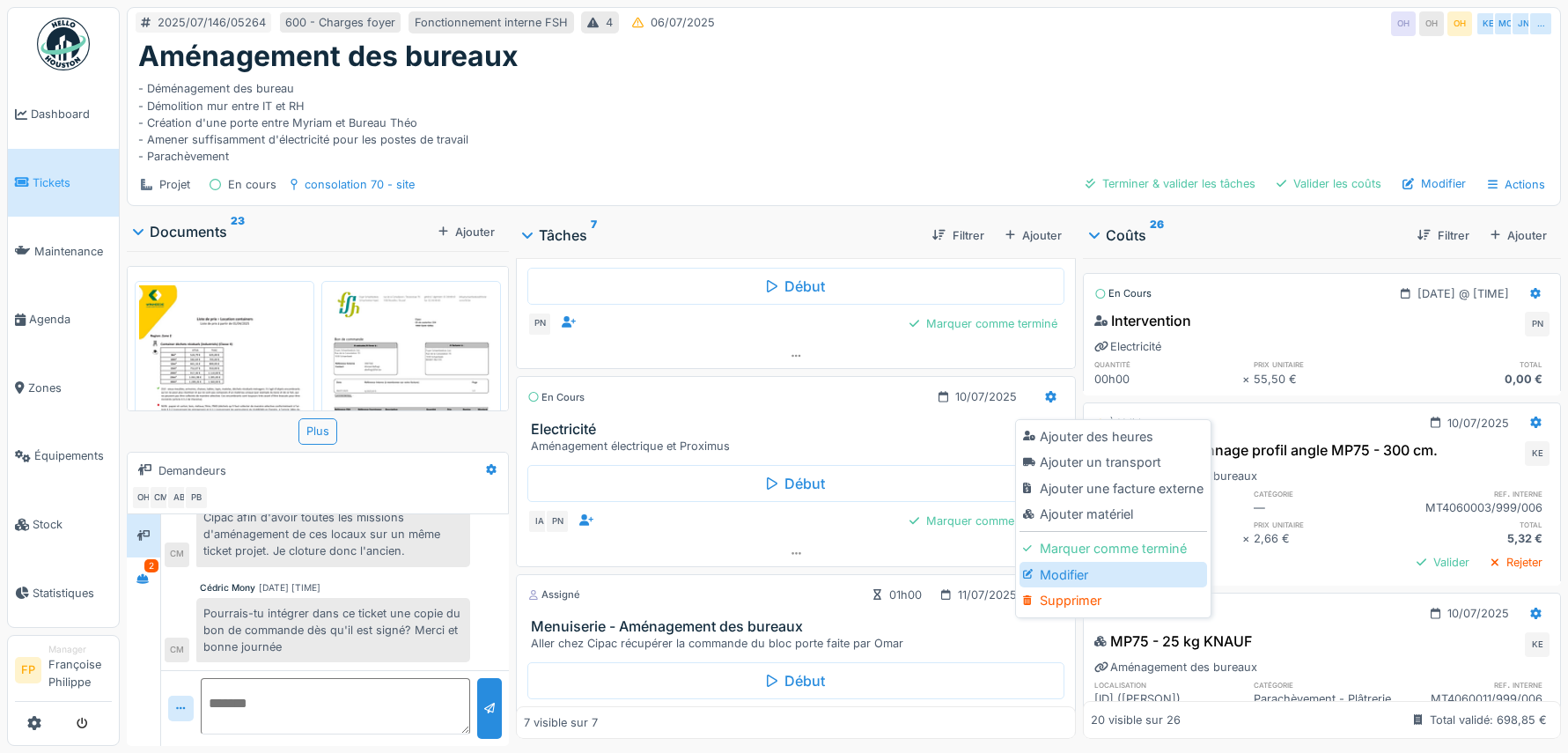 click on "Modifier" at bounding box center (1113, 575) 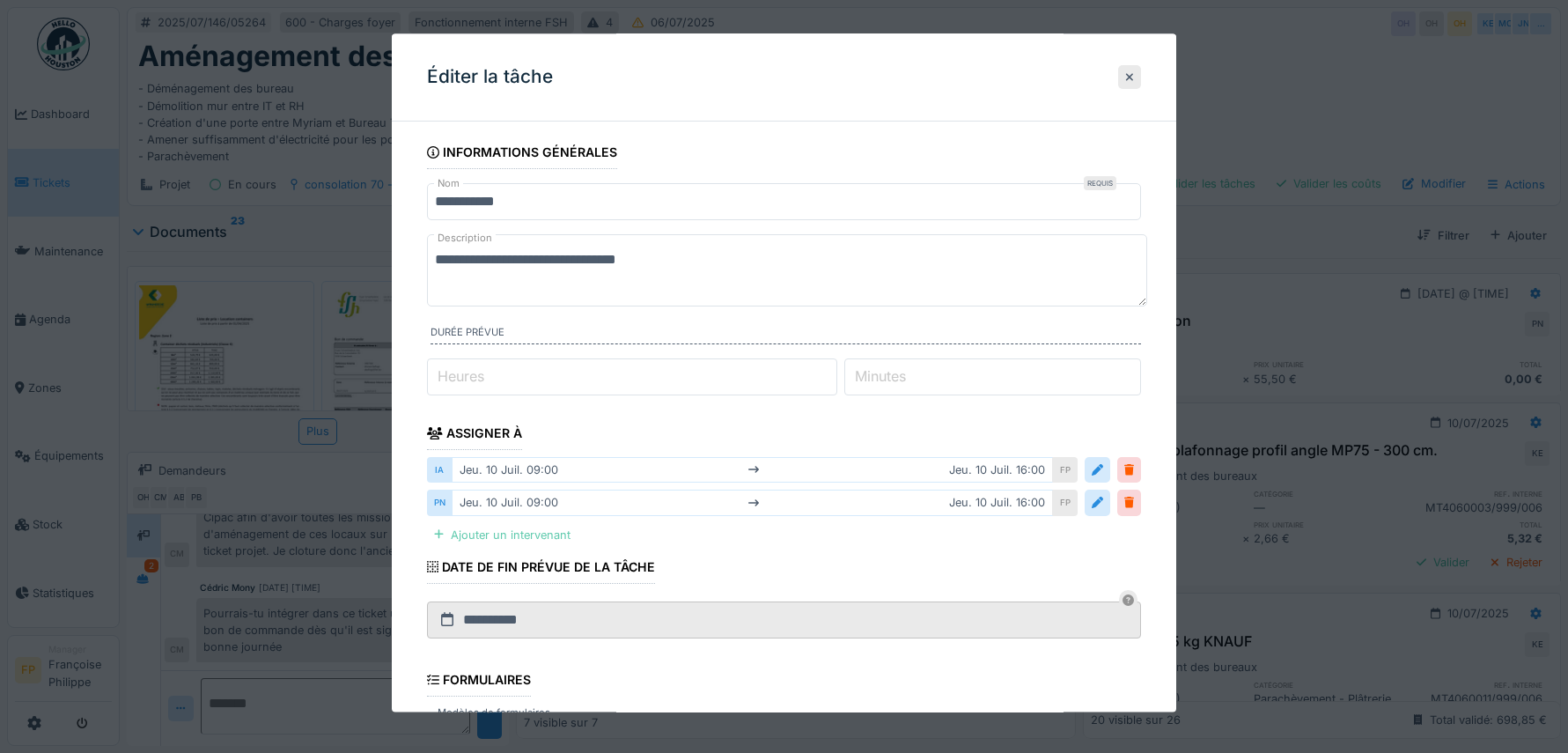 click on "Ajouter un intervenant" at bounding box center [502, 535] 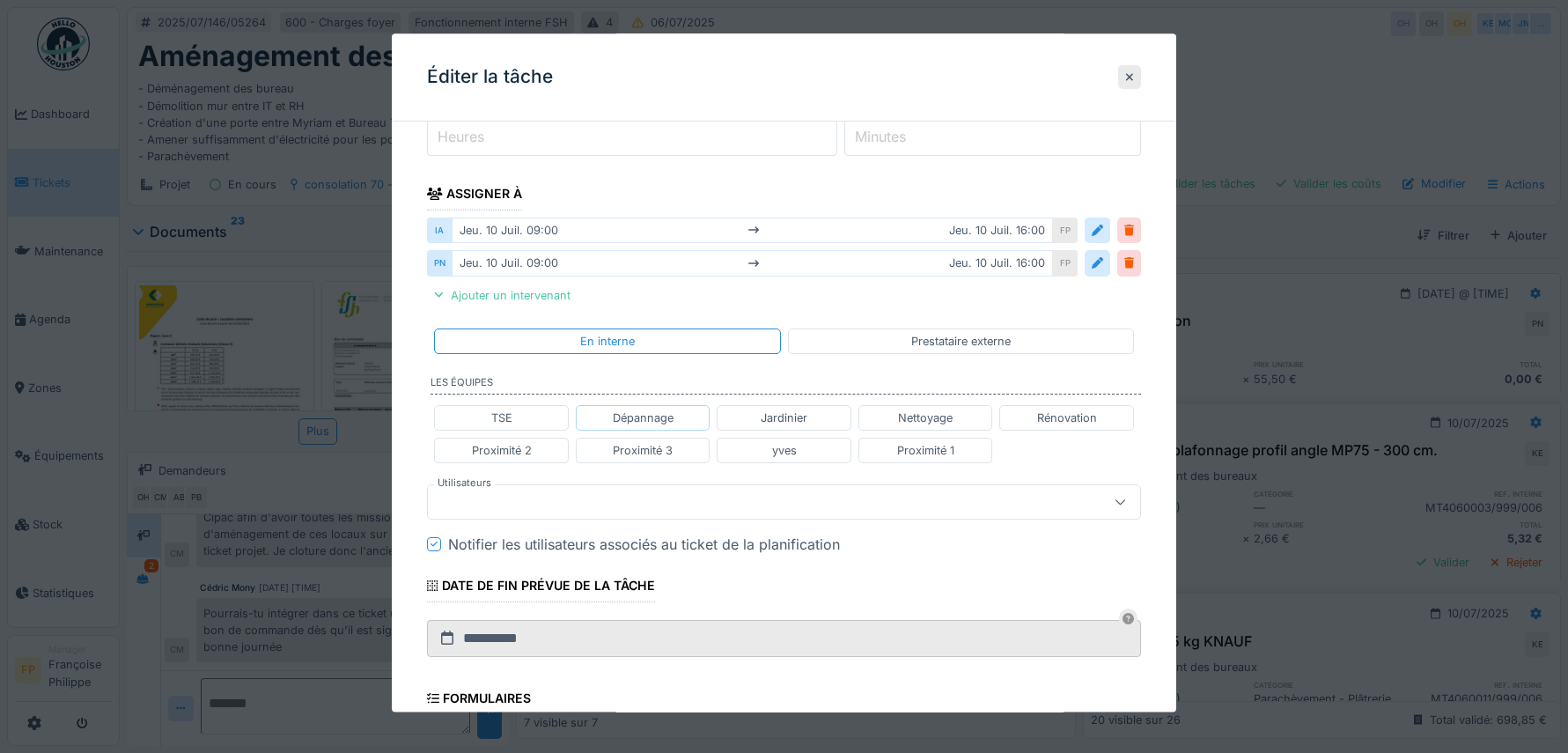 scroll, scrollTop: 264, scrollLeft: 0, axis: vertical 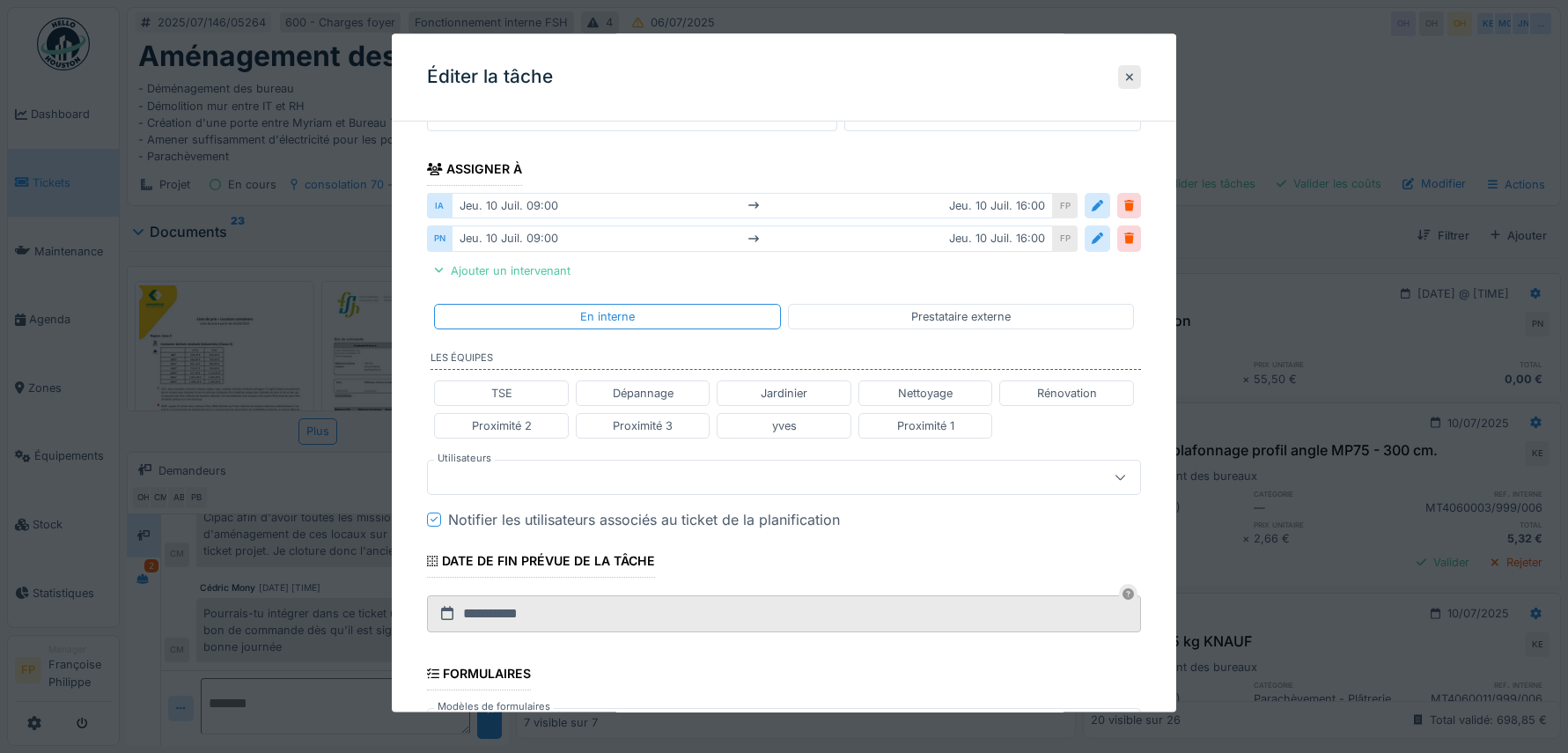 click at bounding box center (748, 478) 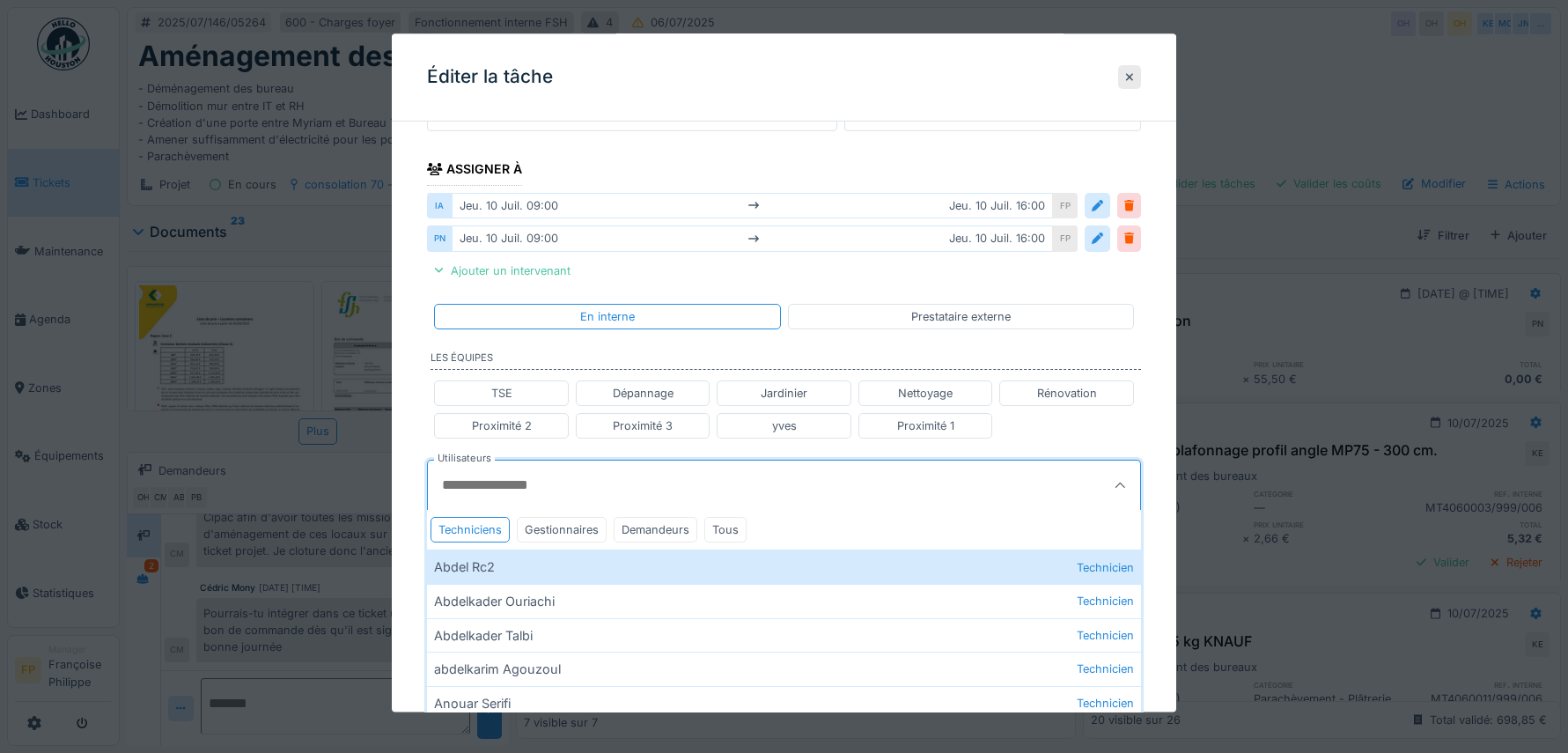 click on "Utilisateurs" at bounding box center [738, 486] 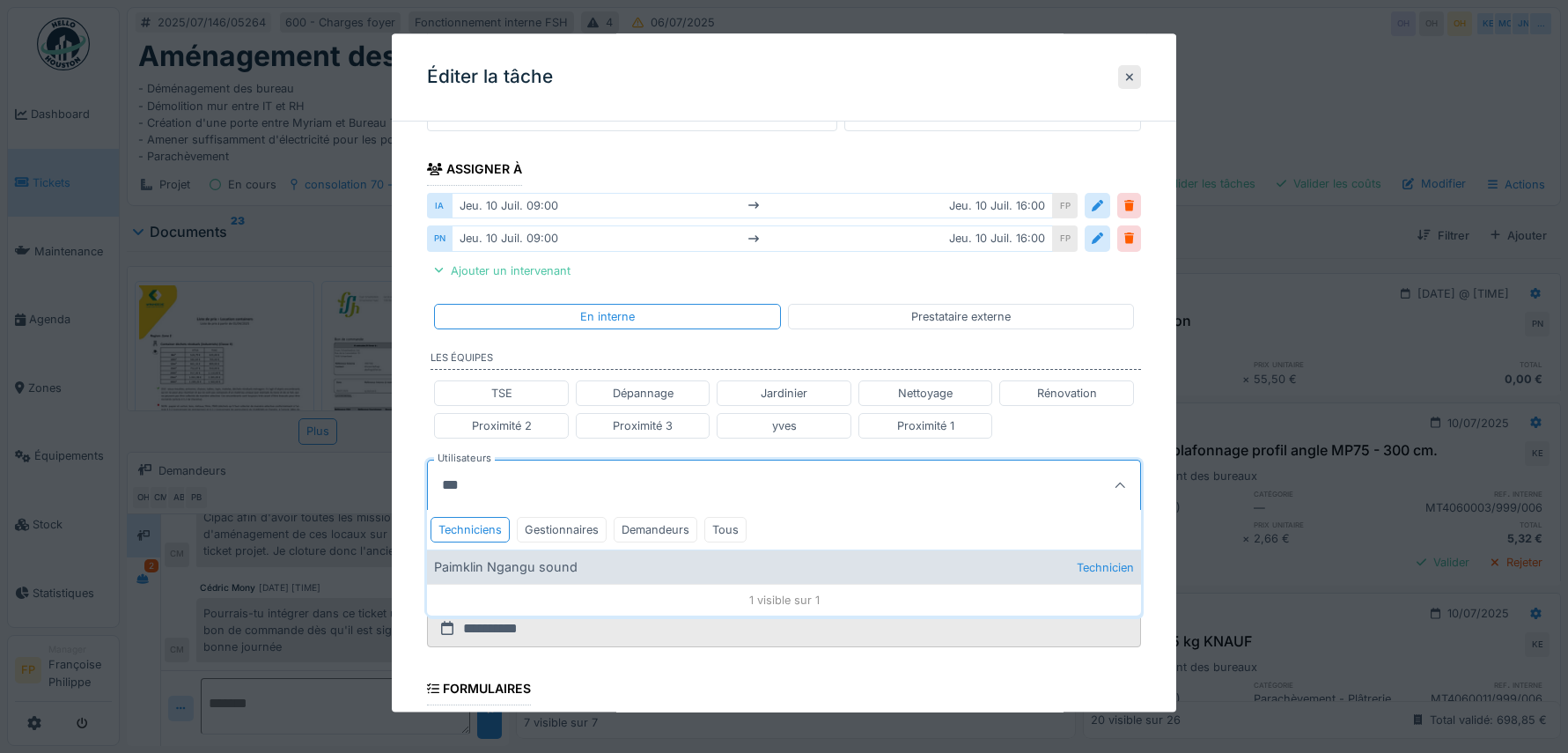 type on "***" 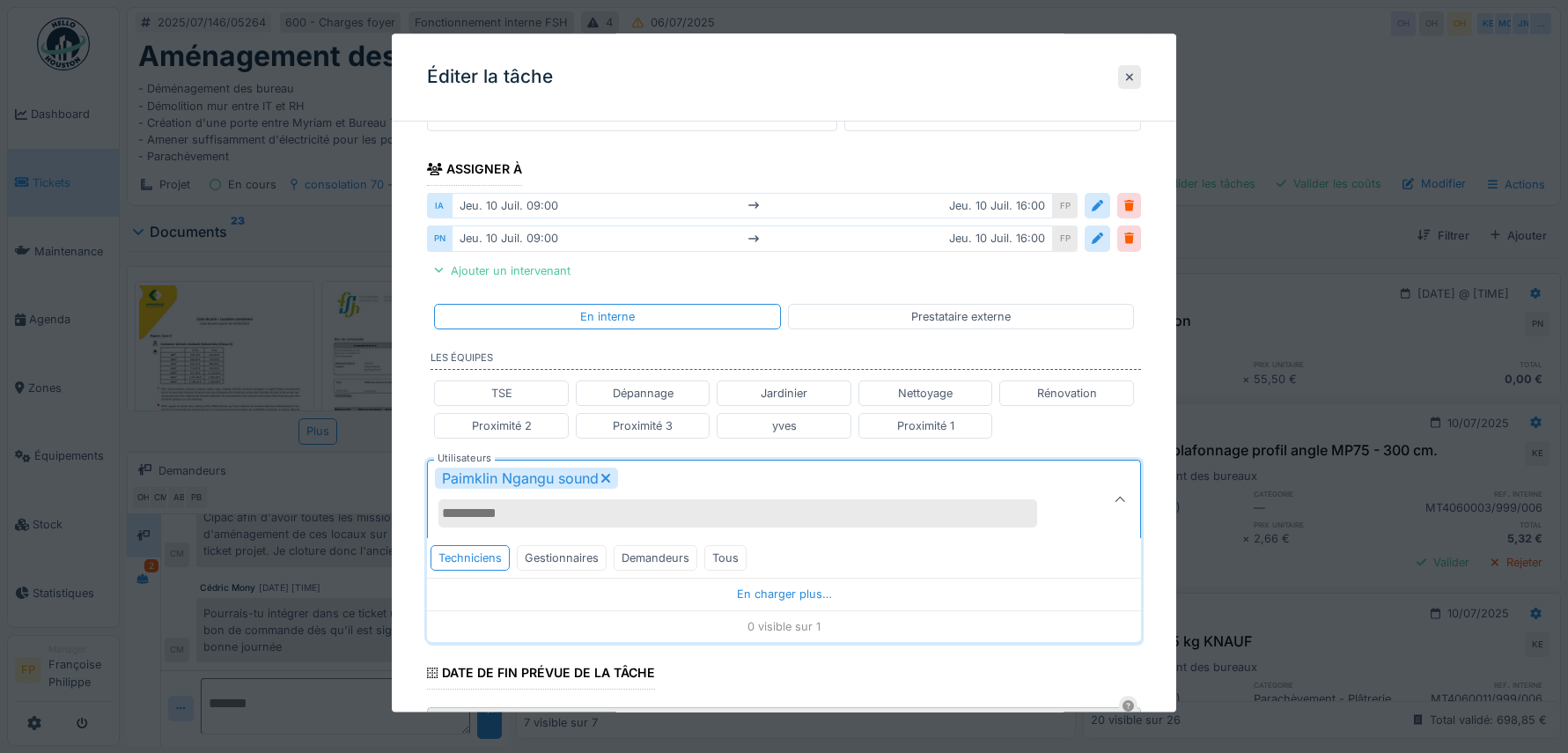click on "**********" at bounding box center [784, 474] 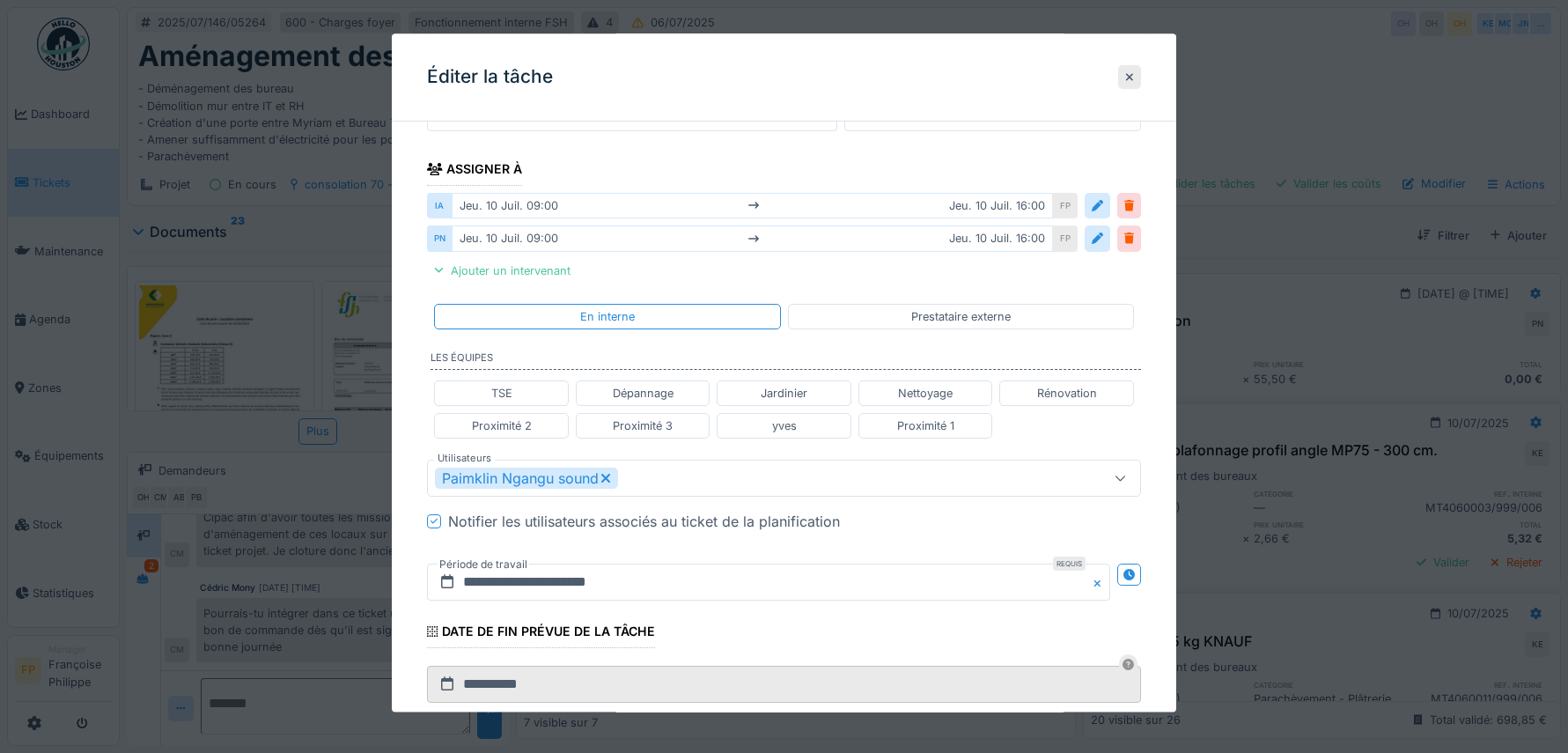 click at bounding box center (434, 522) 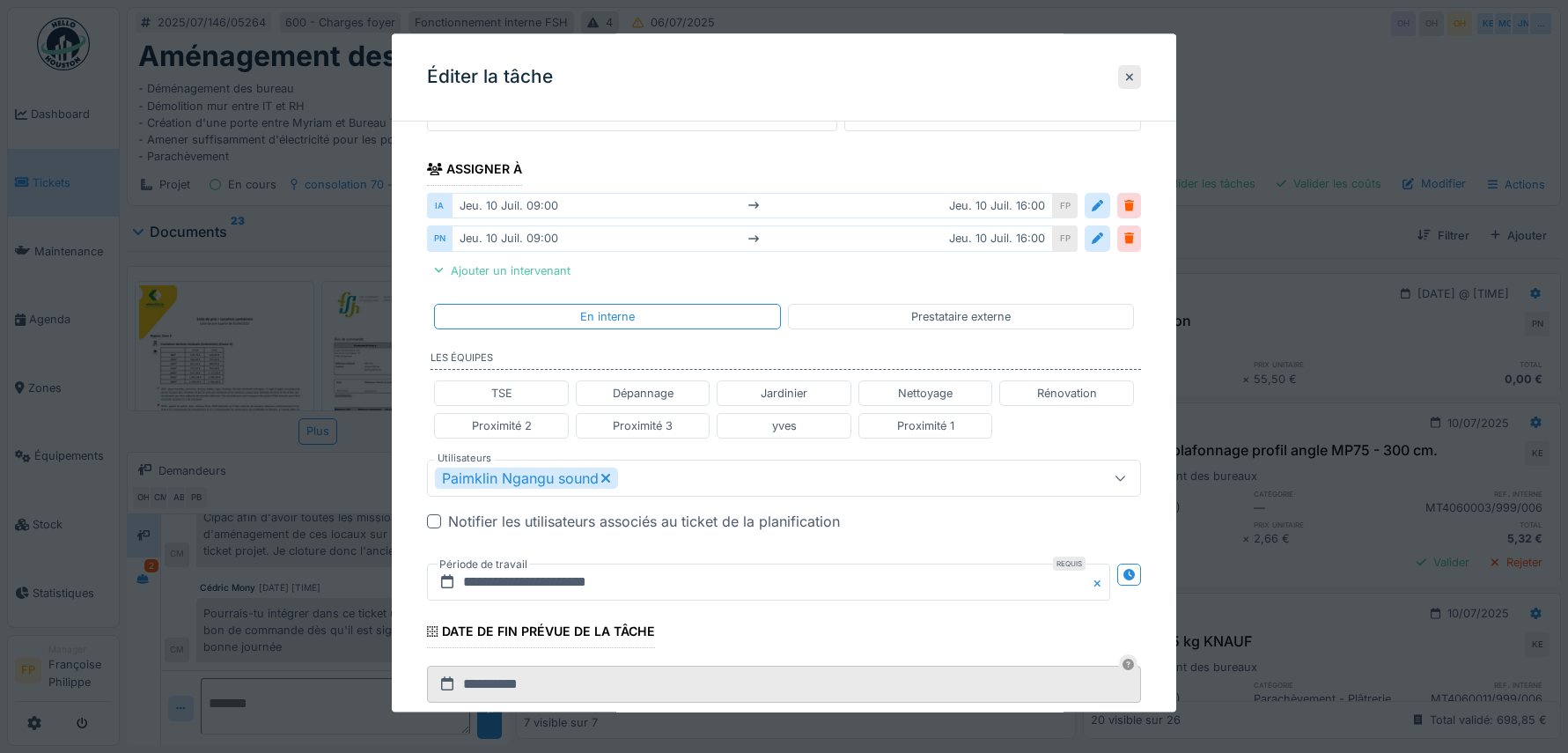 click on "Paimklin Ngangu sound" at bounding box center [748, 479] 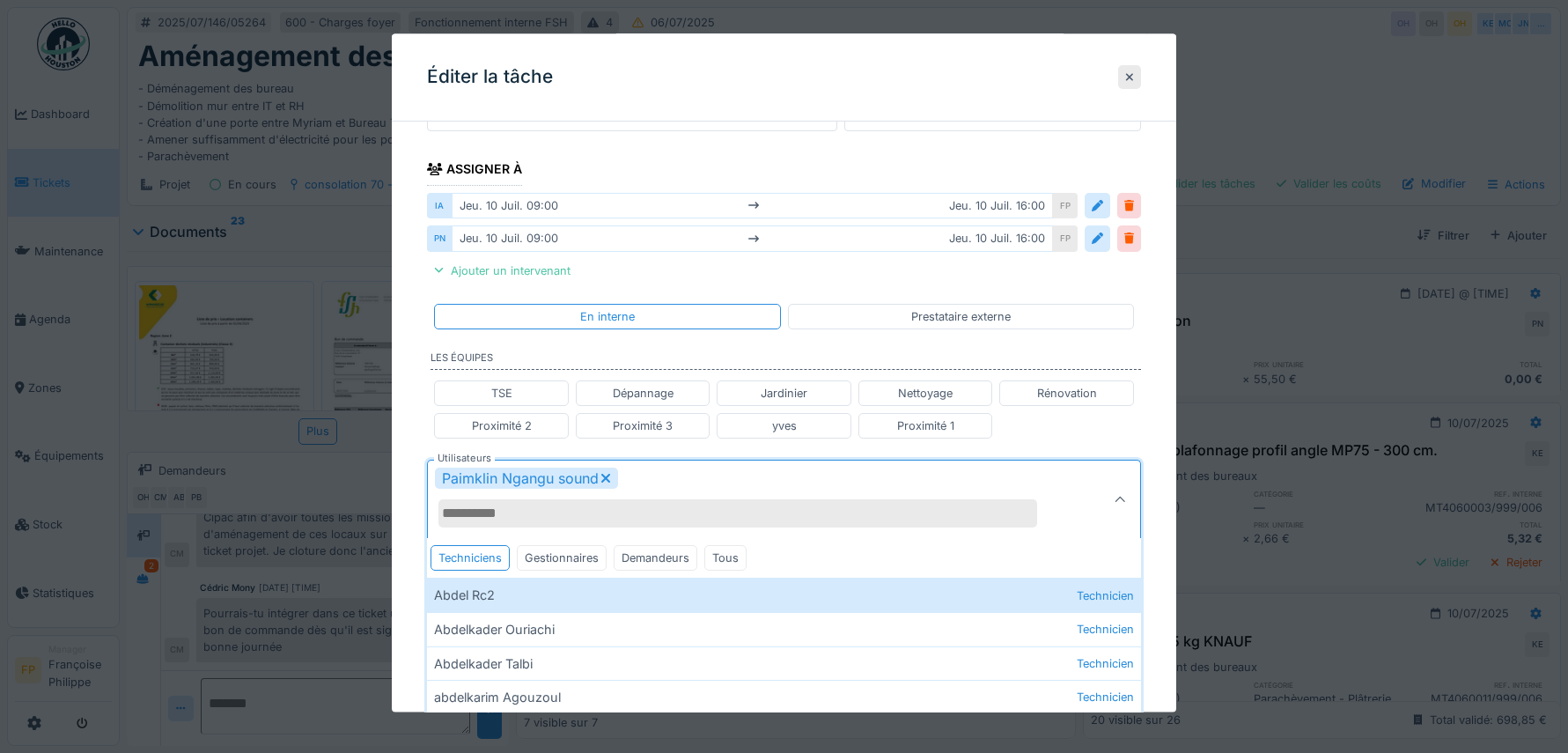 click on "Utilisateurs" at bounding box center (738, 514) 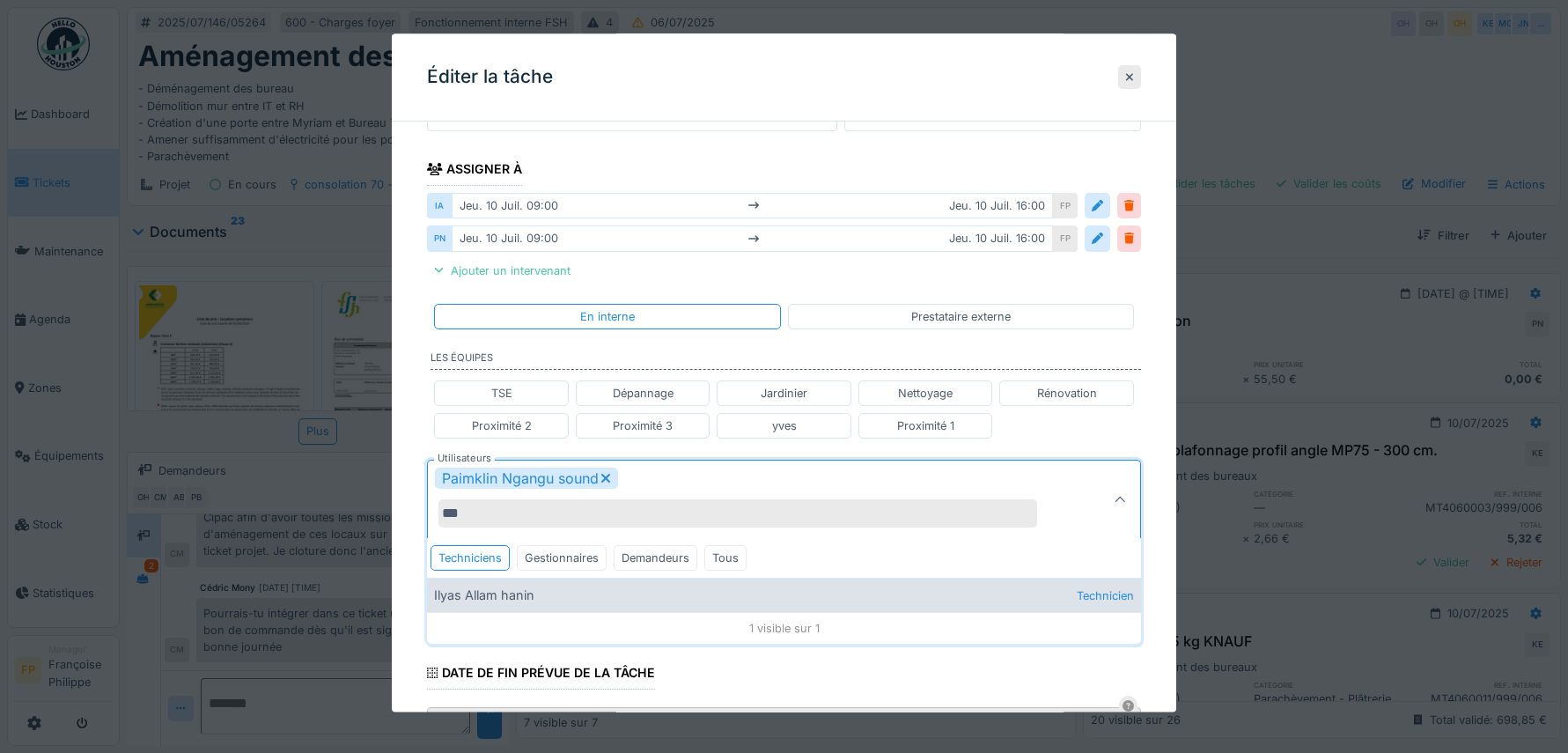 type on "***" 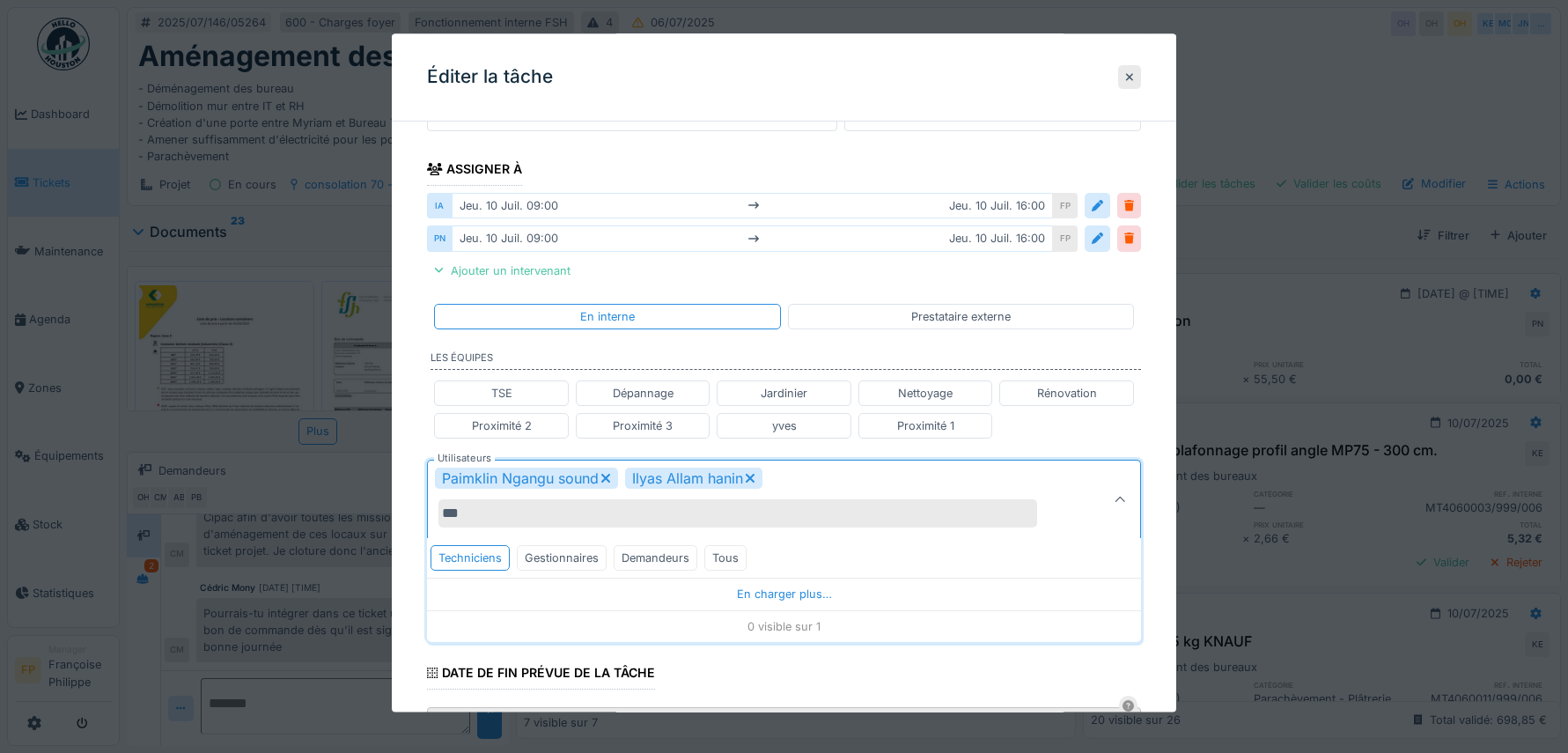 type on "**********" 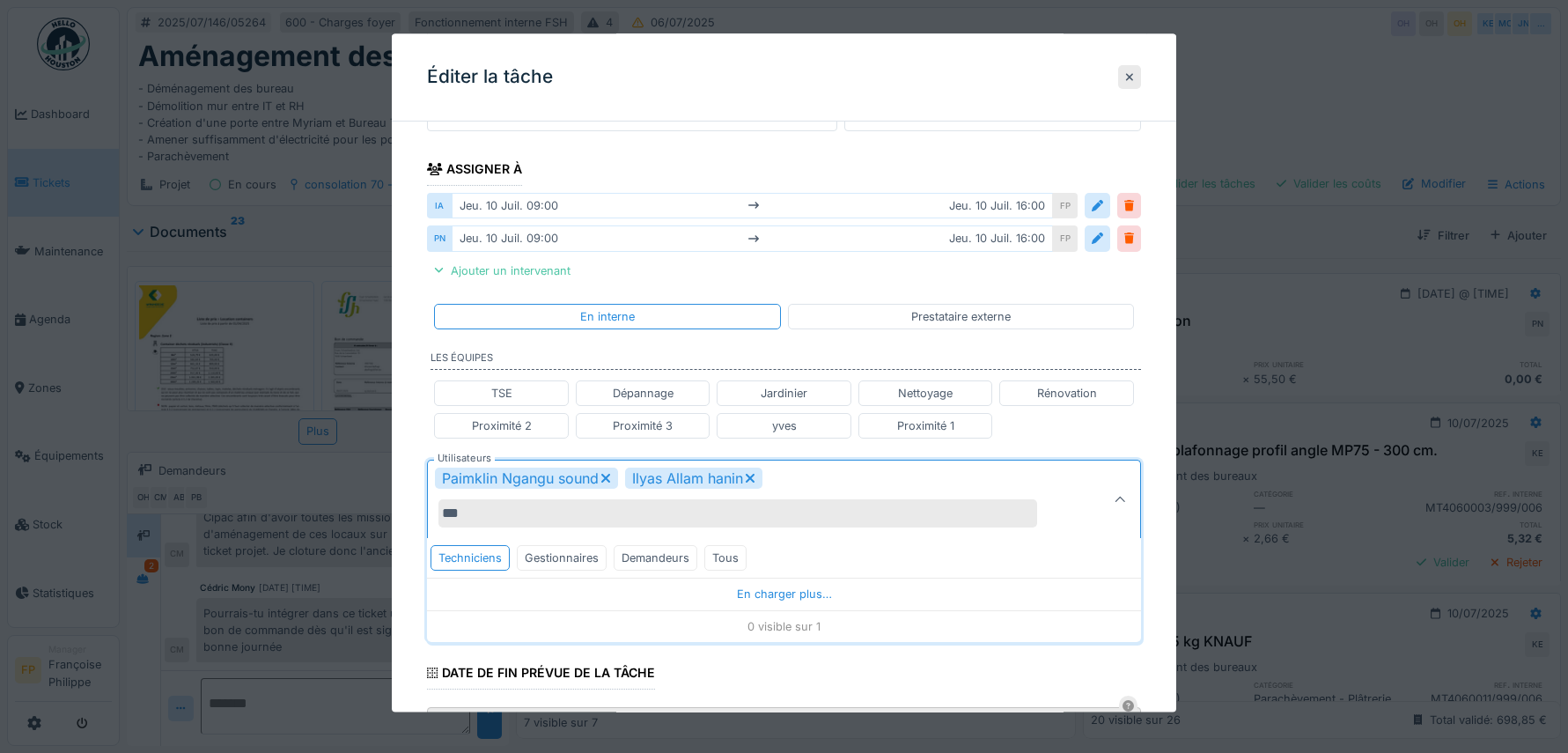 type 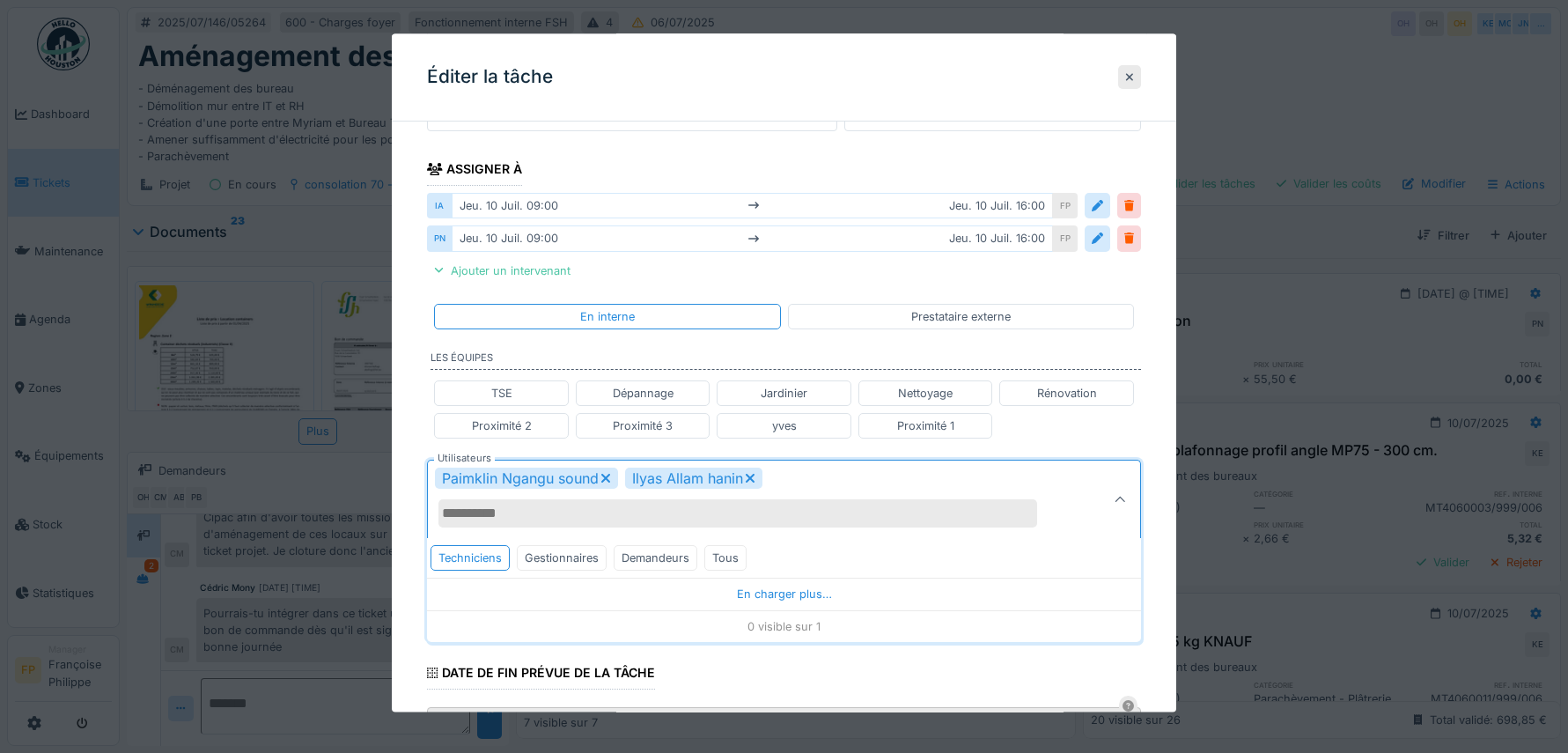 click on "**********" at bounding box center (784, 474) 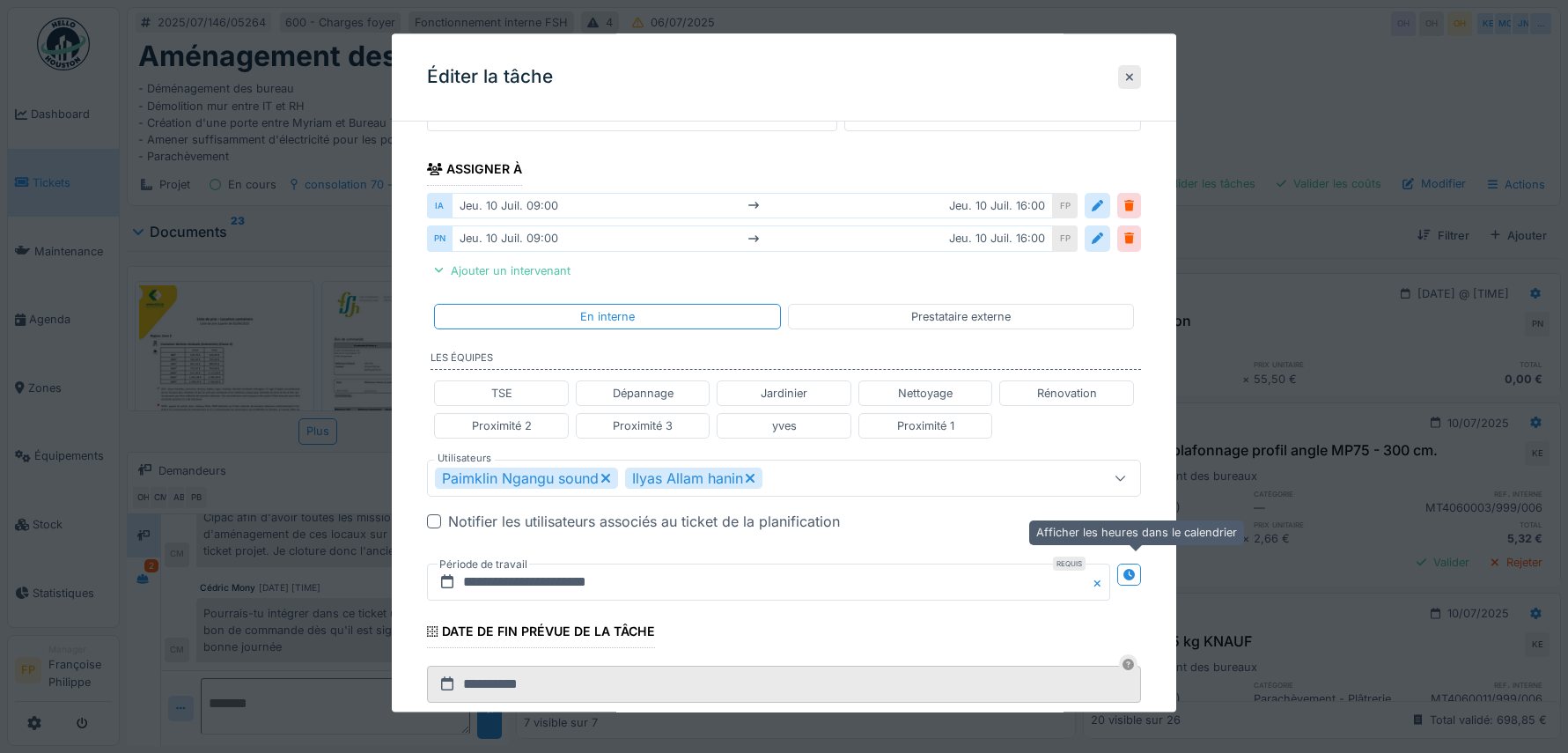 click 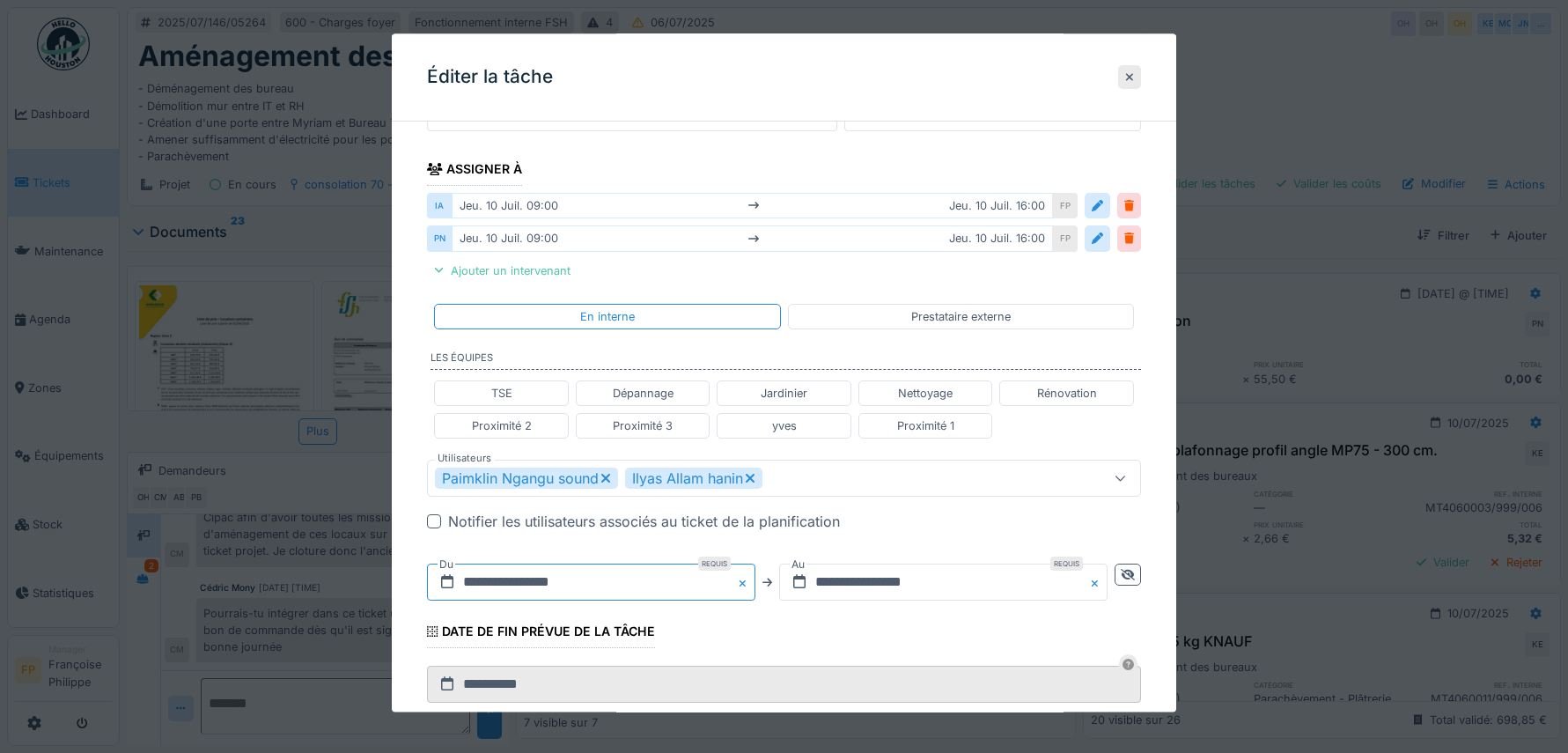 click on "**********" at bounding box center [591, 583] 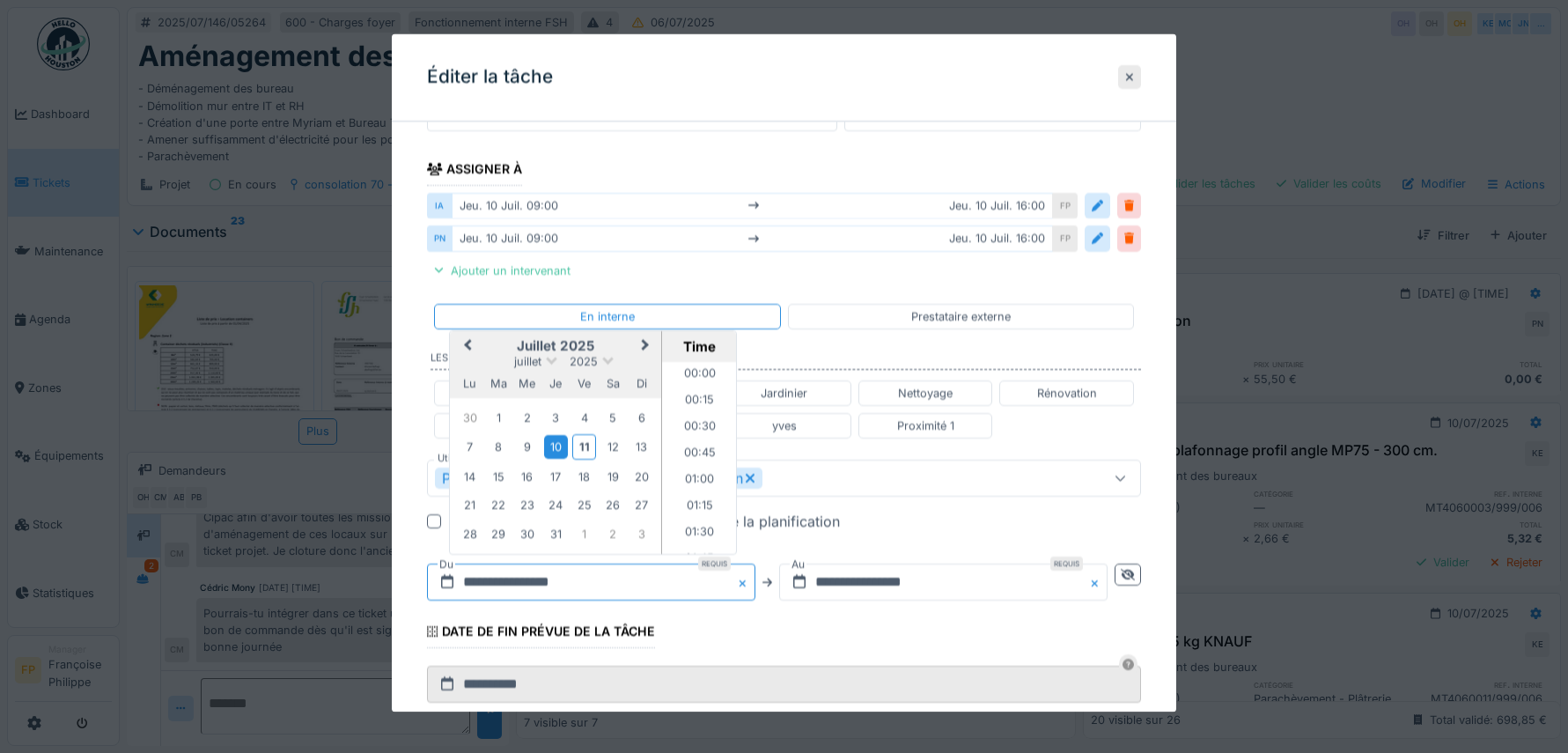 scroll, scrollTop: 868, scrollLeft: 0, axis: vertical 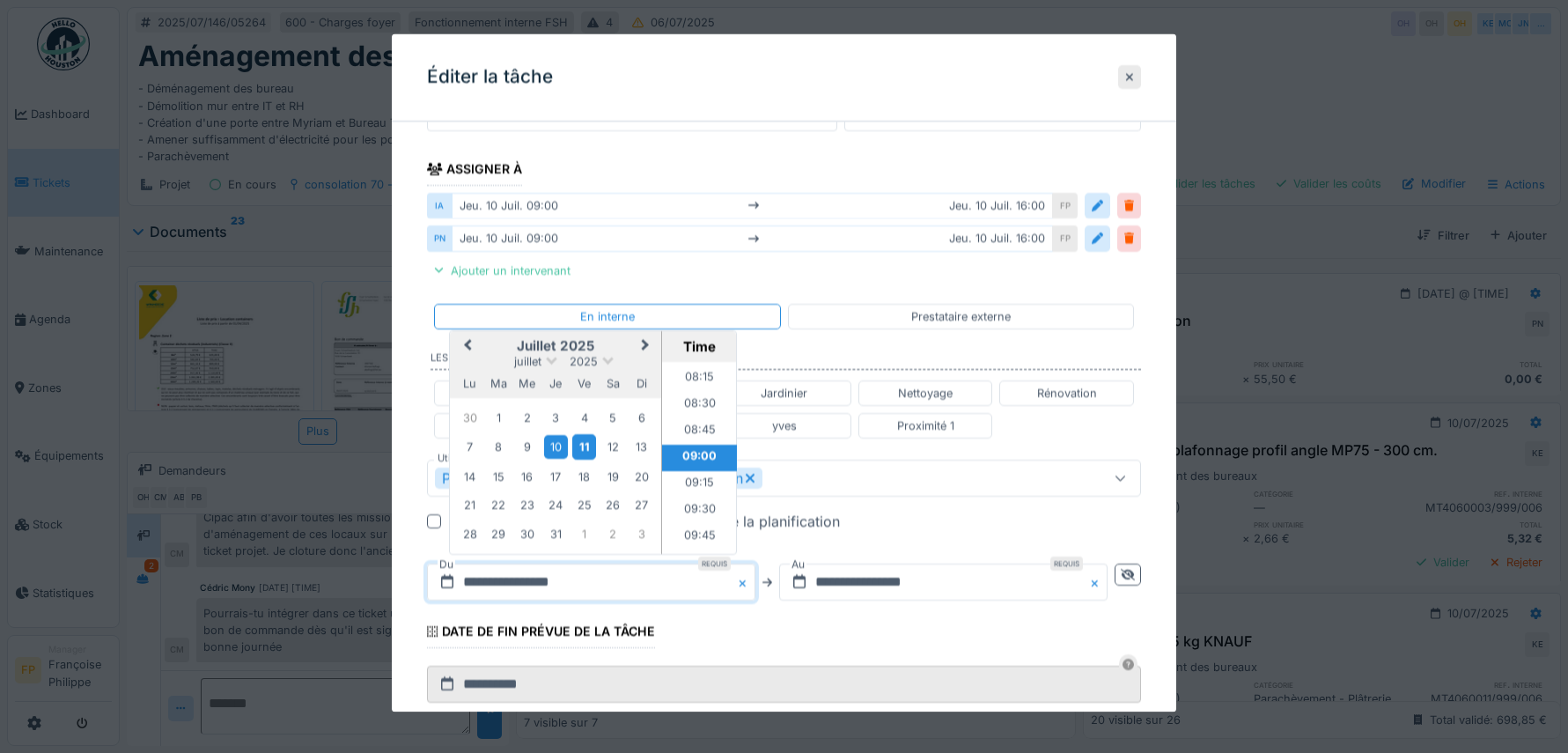 click on "11" at bounding box center [584, 447] 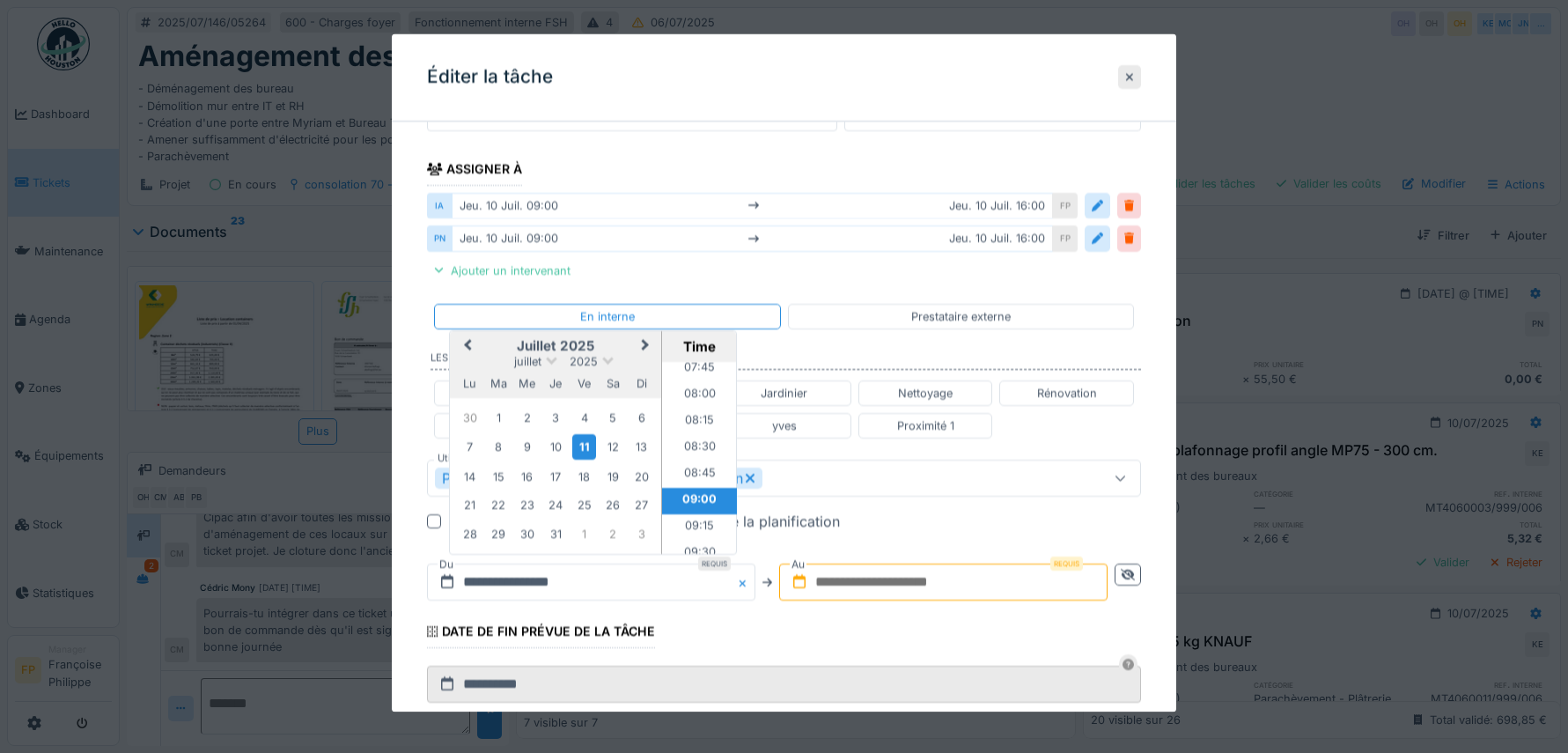 scroll, scrollTop: 798, scrollLeft: 0, axis: vertical 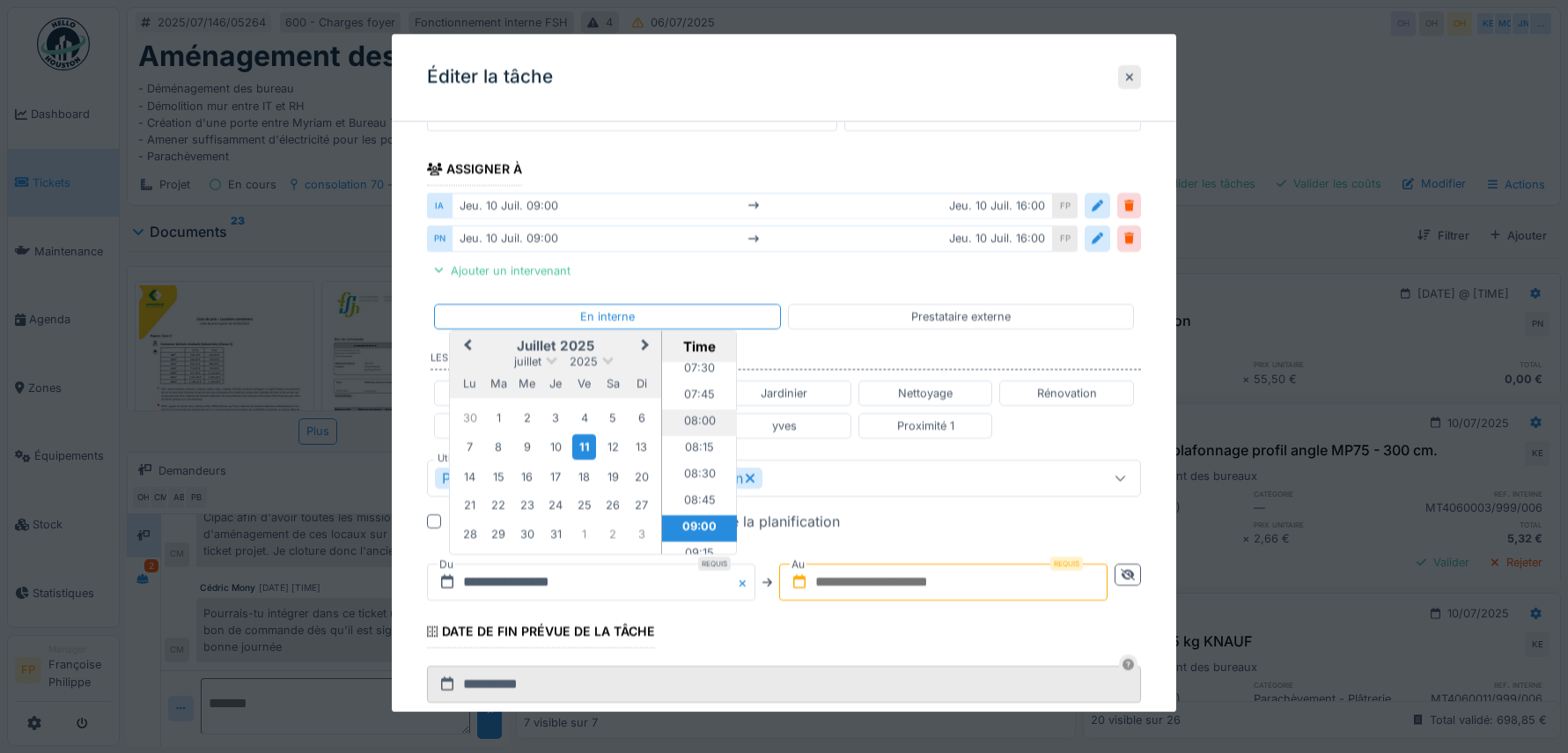 click on "08:00" at bounding box center [699, 424] 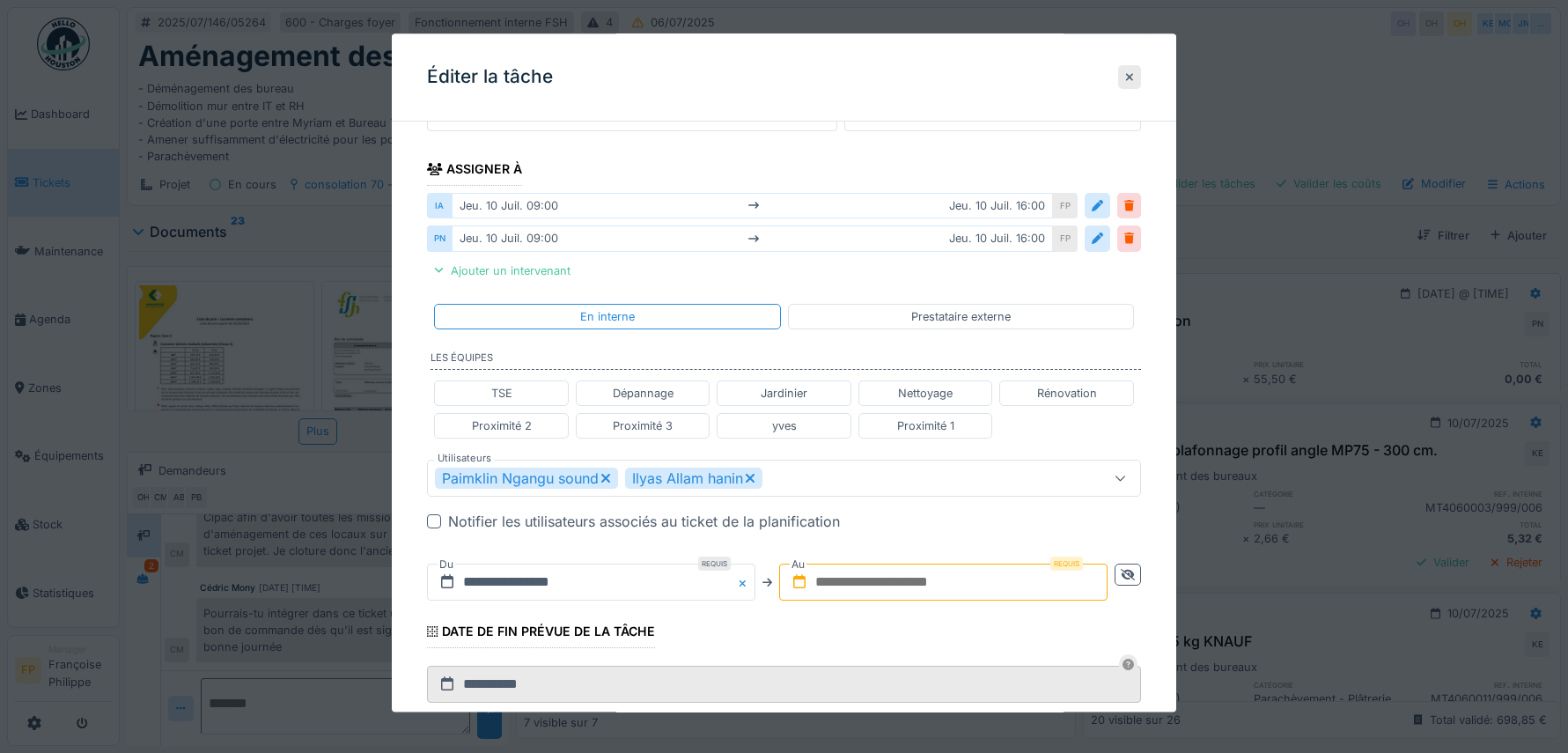 click at bounding box center (943, 583) 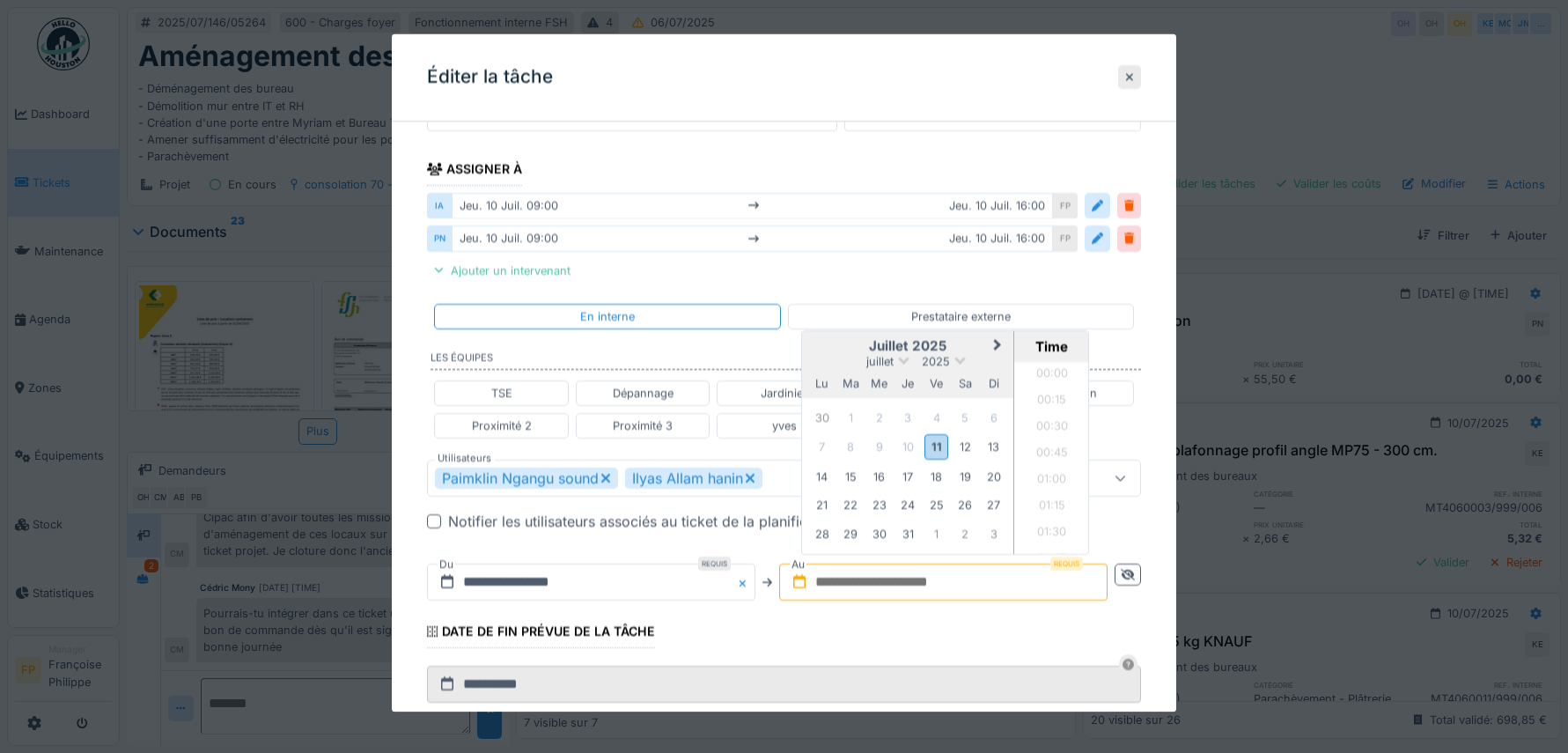 scroll, scrollTop: 736, scrollLeft: 0, axis: vertical 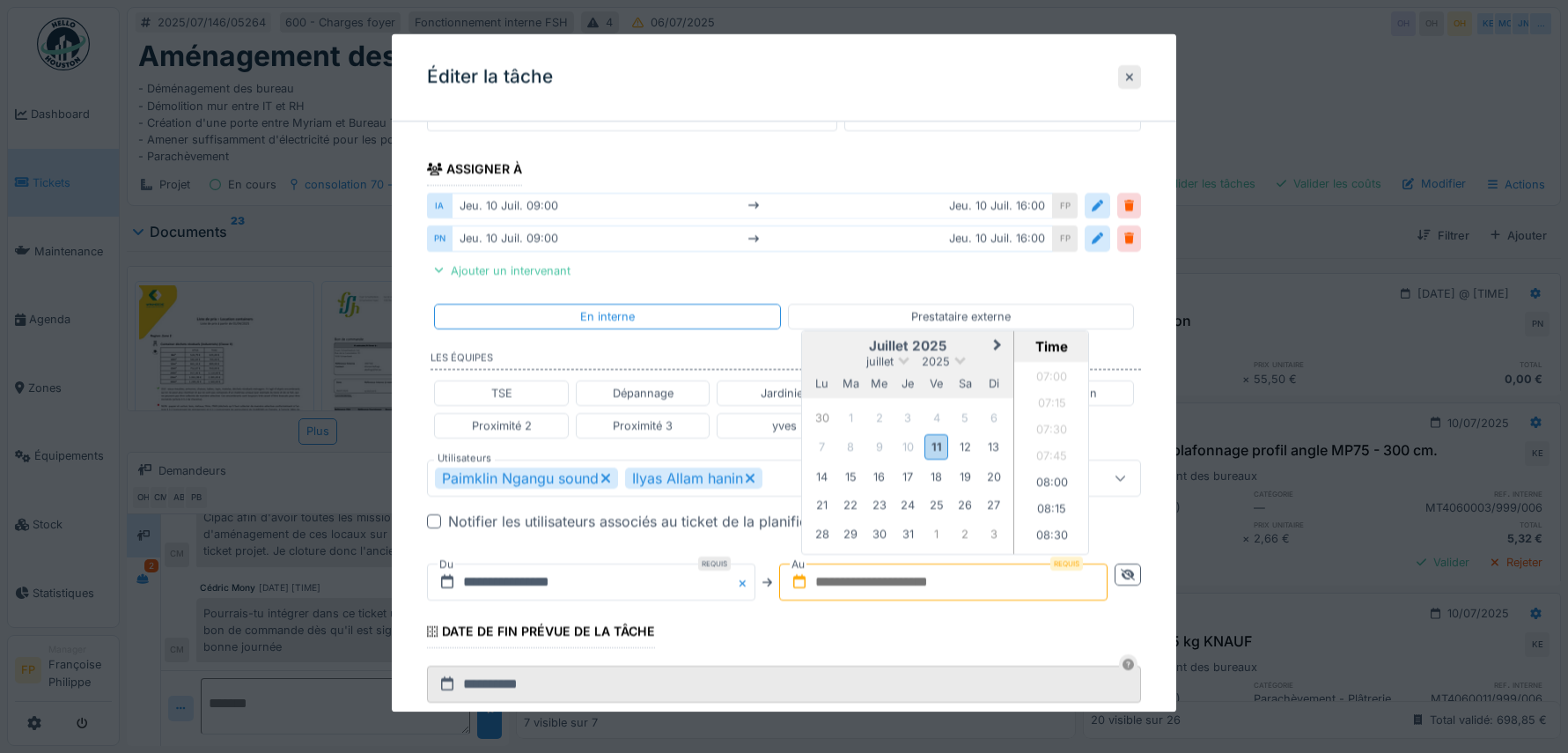 click on "**********" at bounding box center (784, 436) 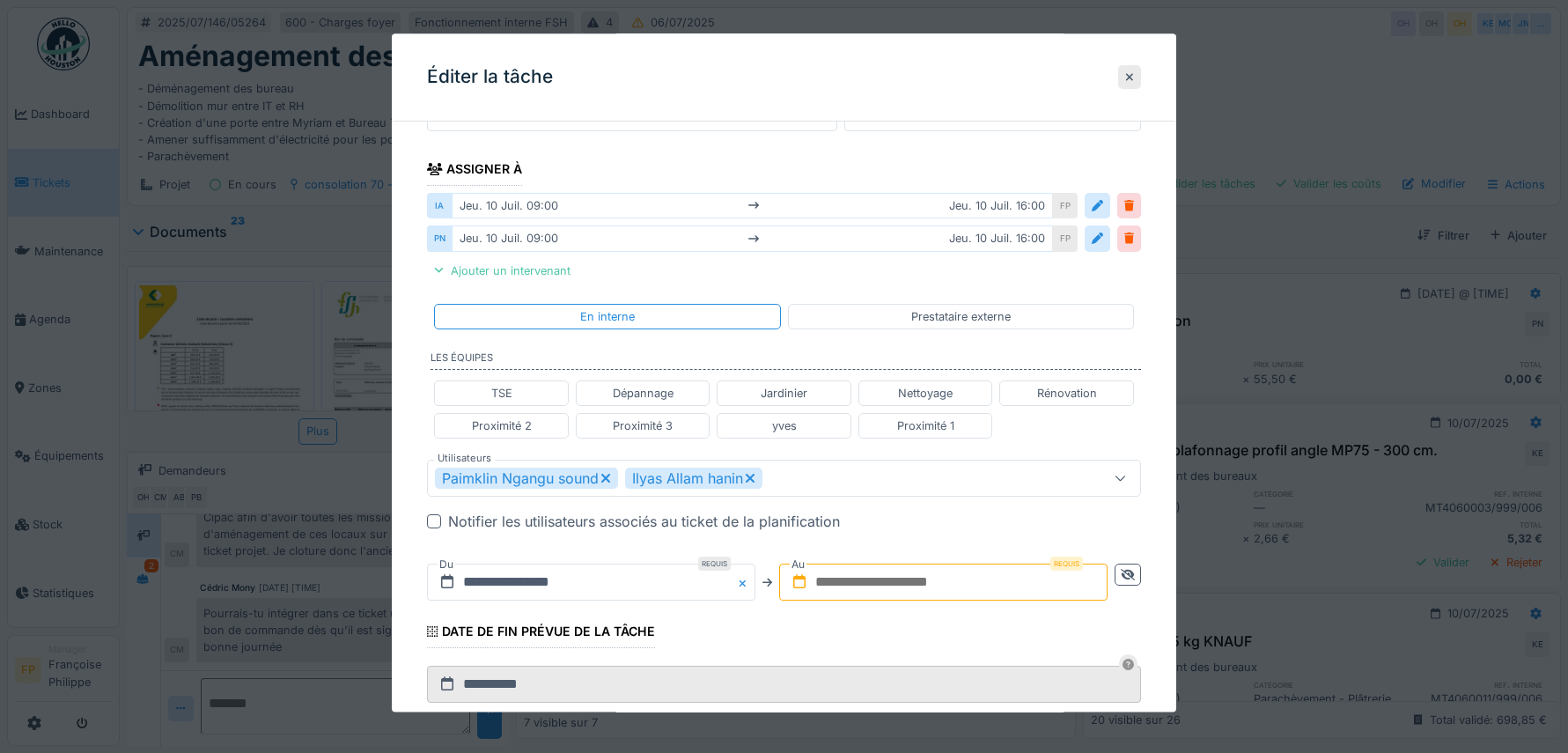 click 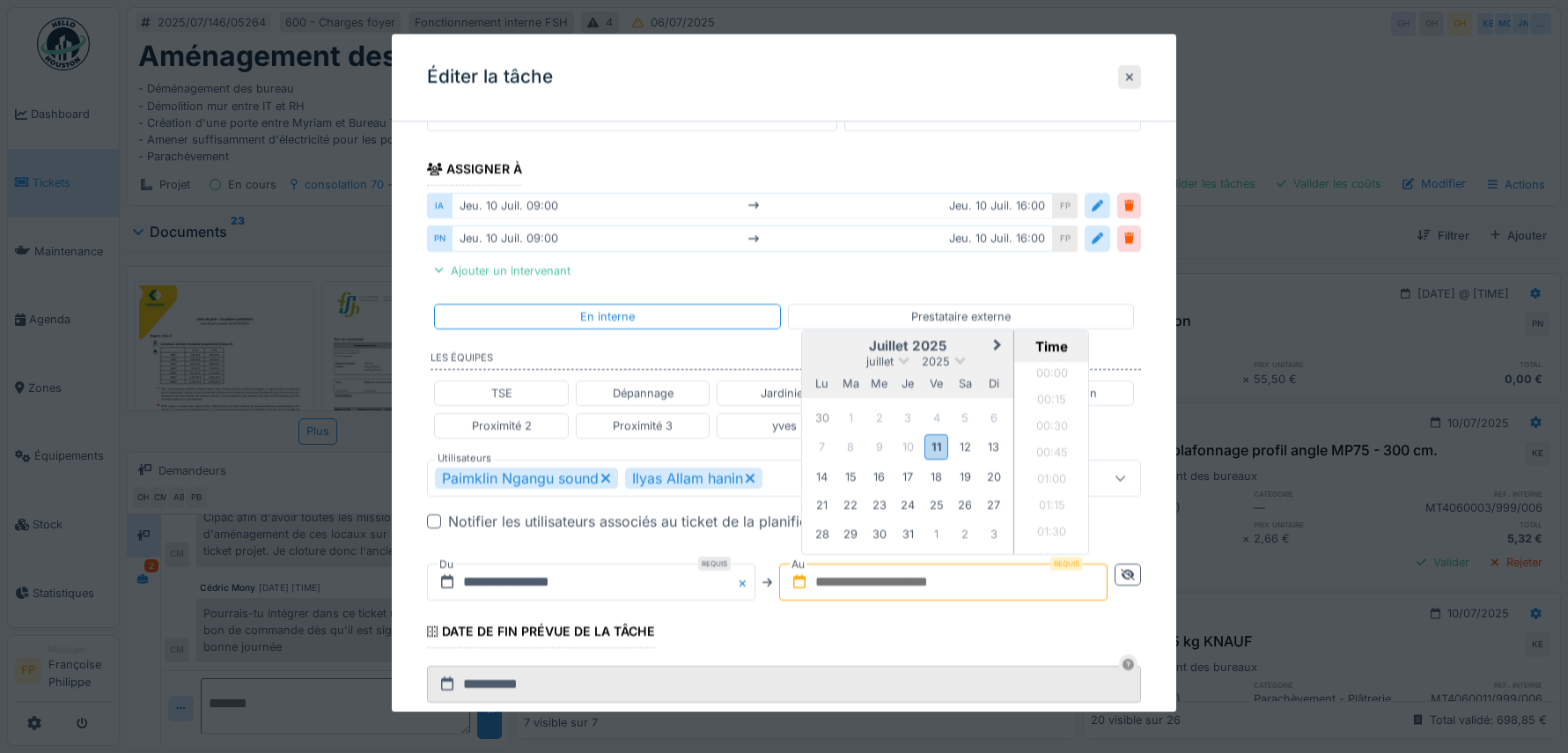 scroll, scrollTop: 763, scrollLeft: 0, axis: vertical 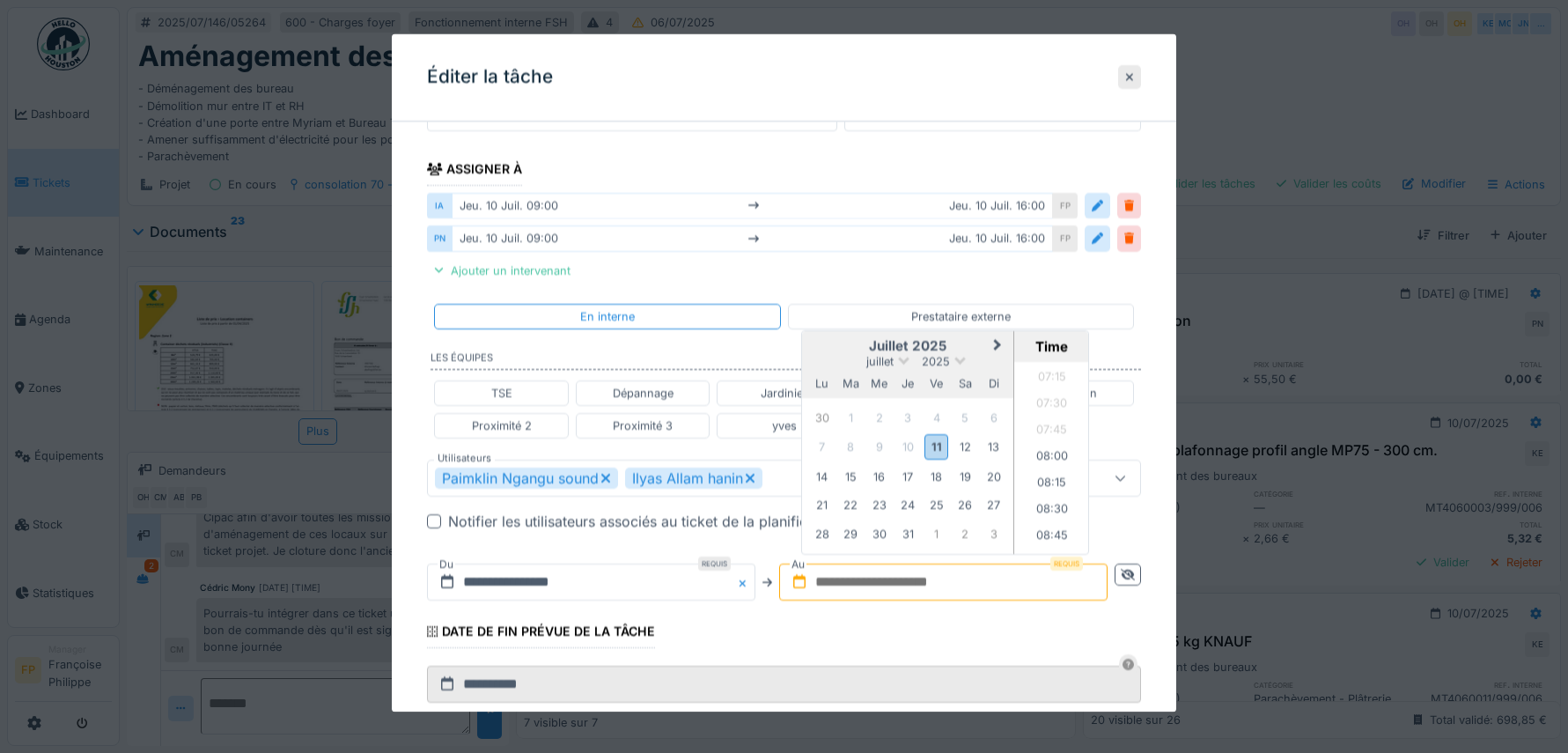 click on "juillet 2025" at bounding box center [908, 347] 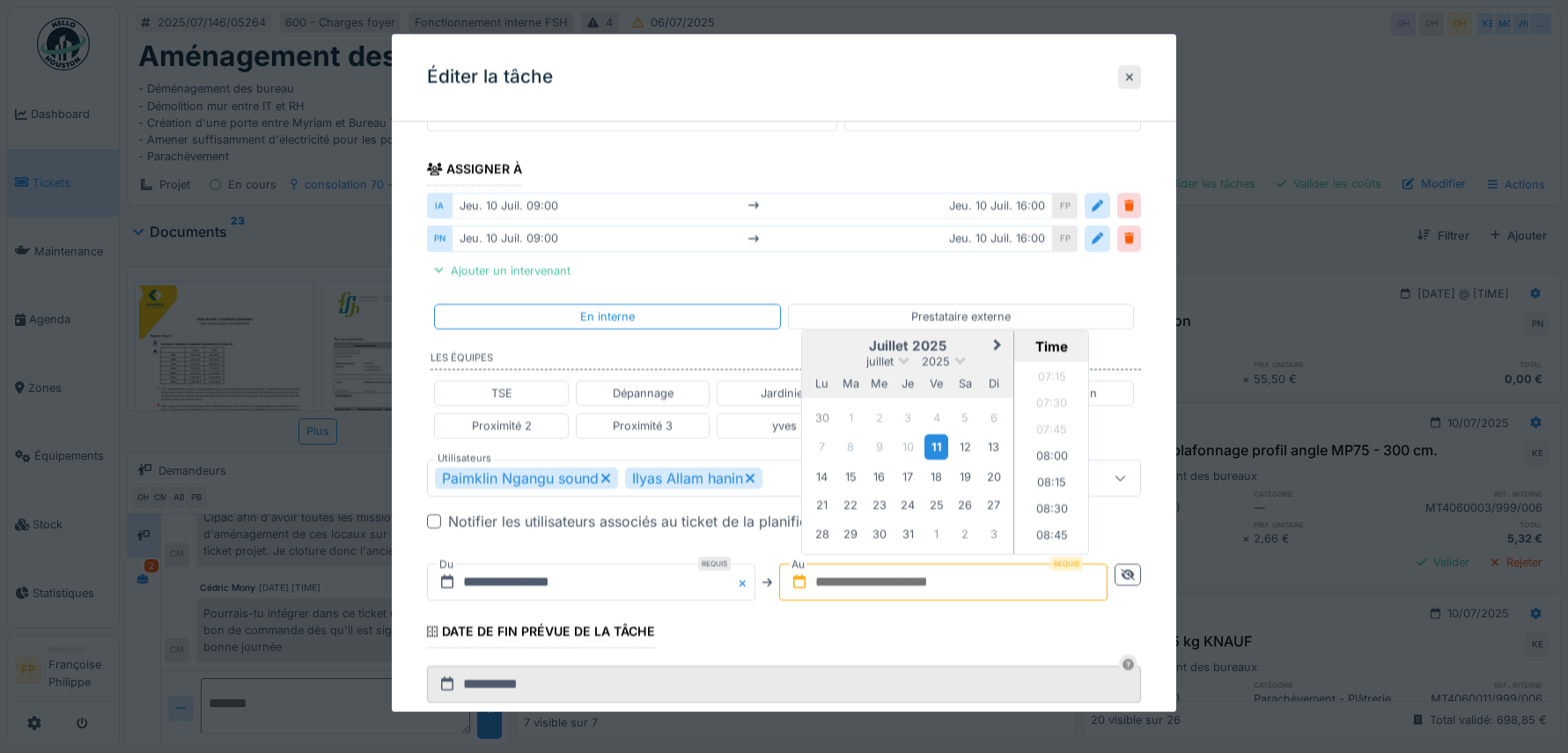 click on "11" at bounding box center (936, 447) 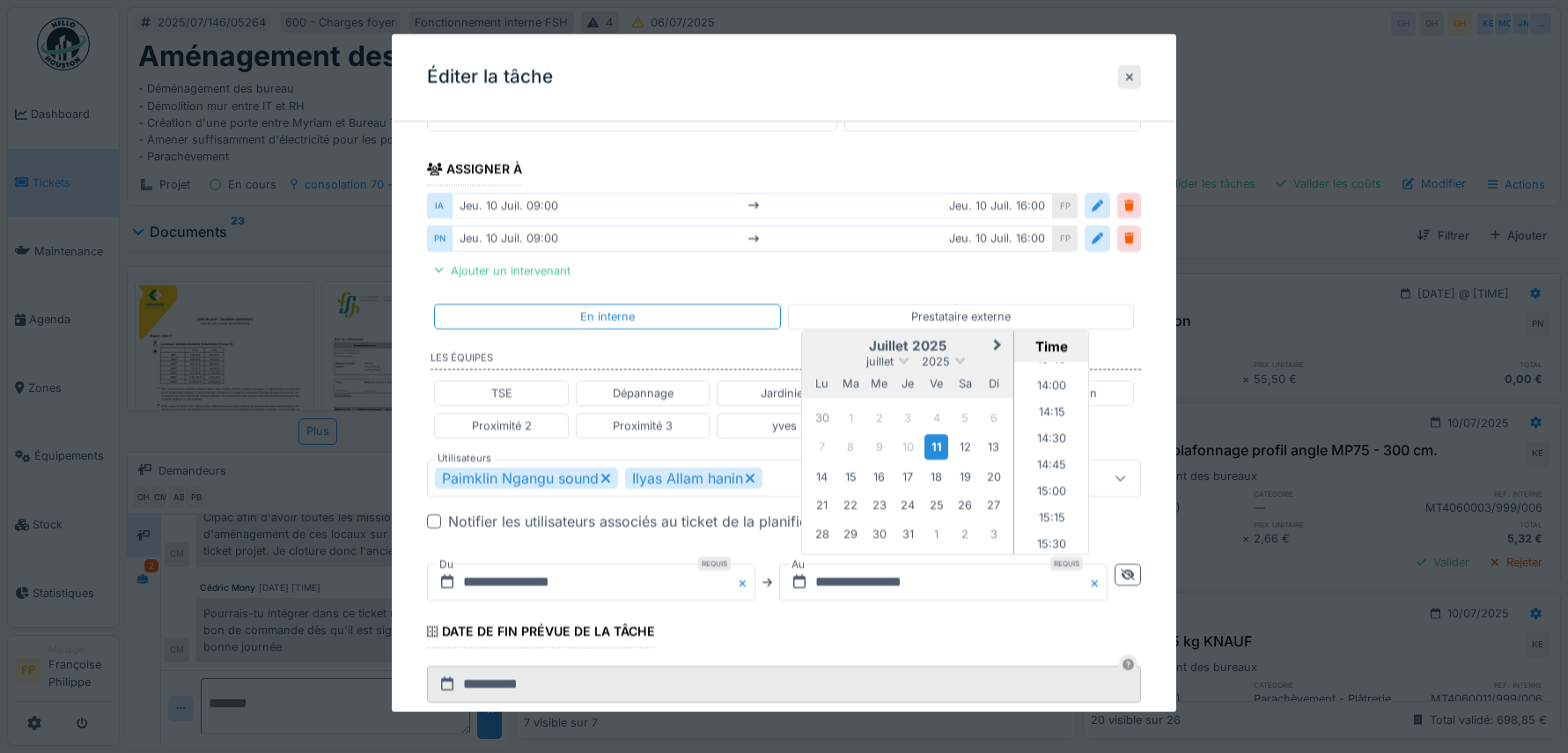 scroll, scrollTop: 1502, scrollLeft: 0, axis: vertical 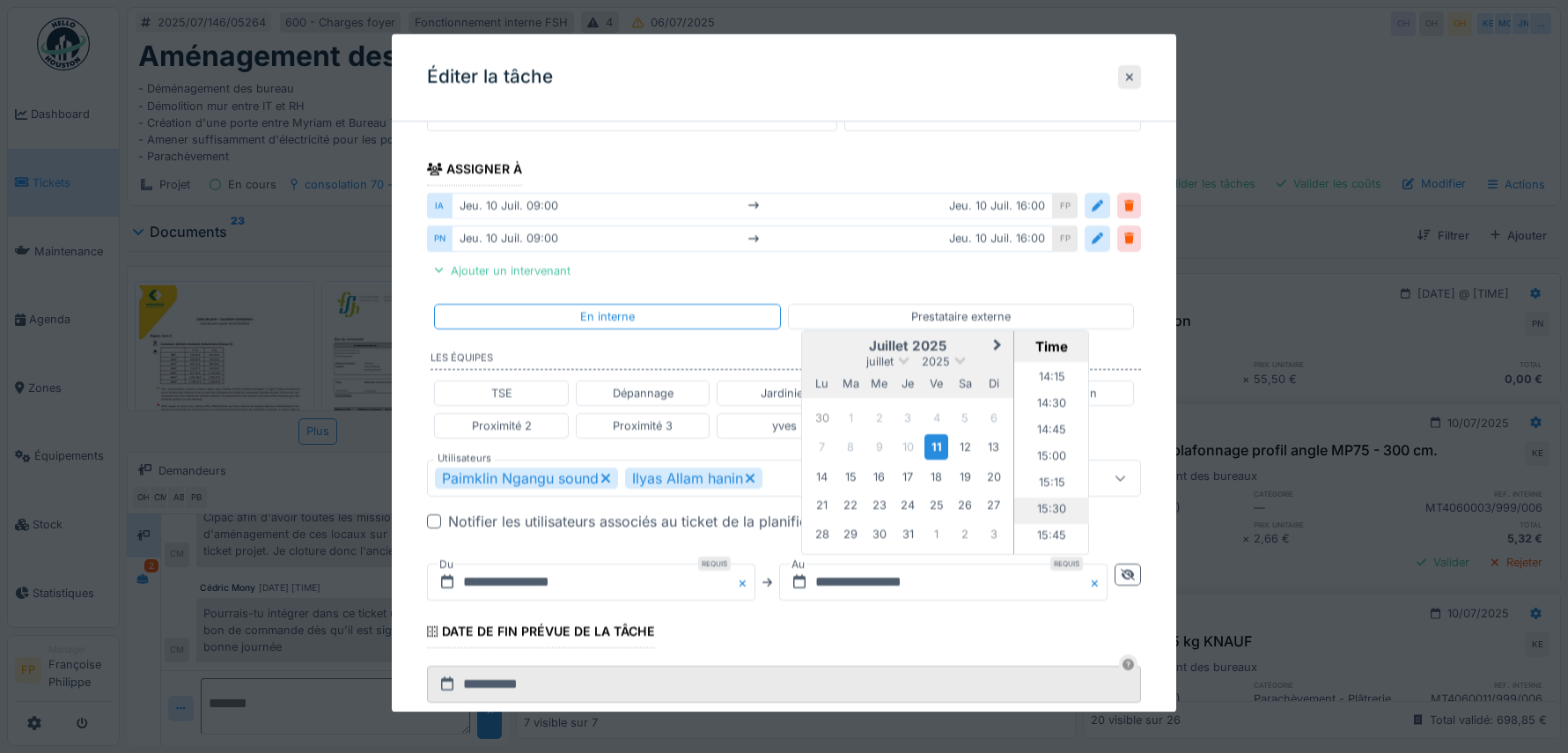 click on "15:30" at bounding box center [1051, 512] 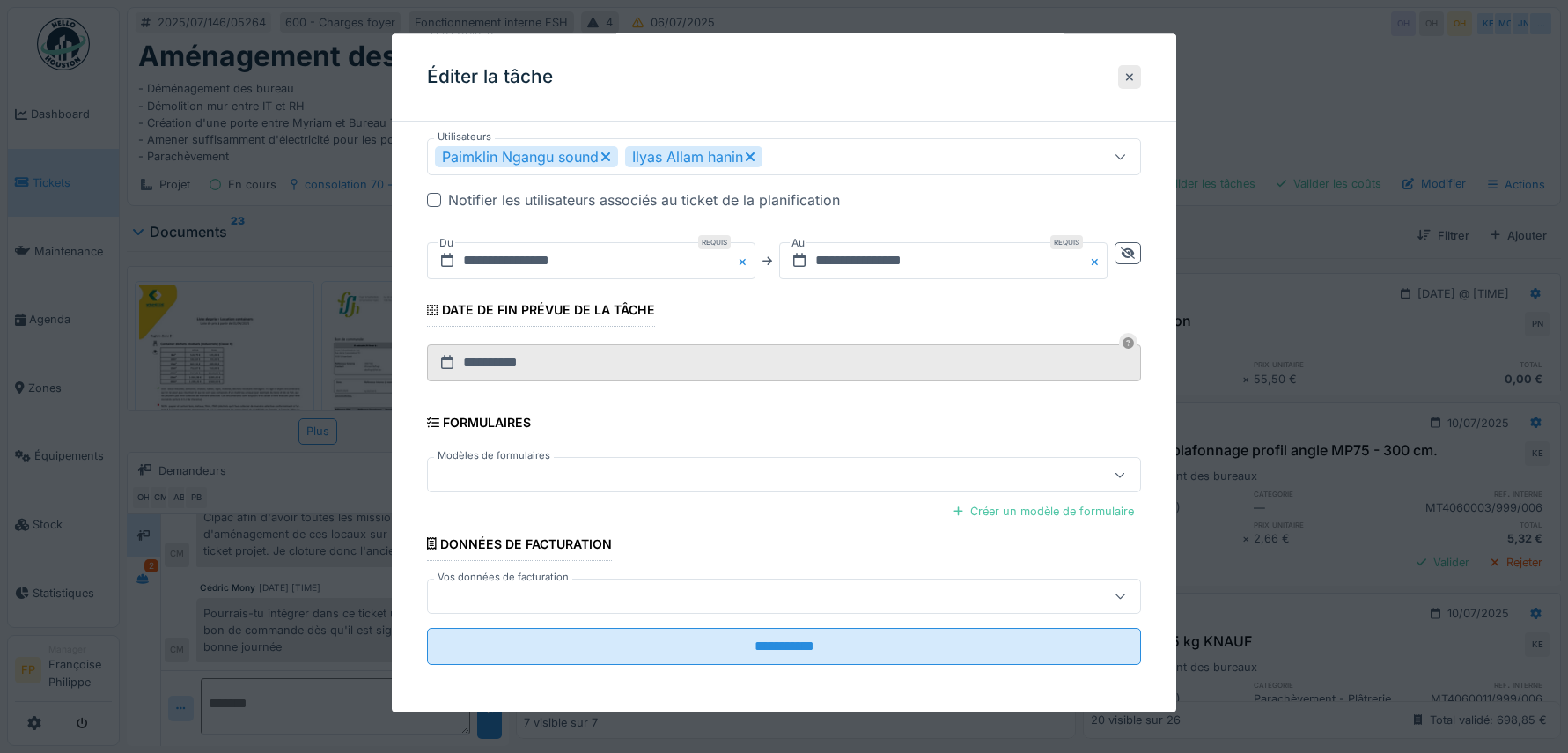 scroll, scrollTop: 588, scrollLeft: 0, axis: vertical 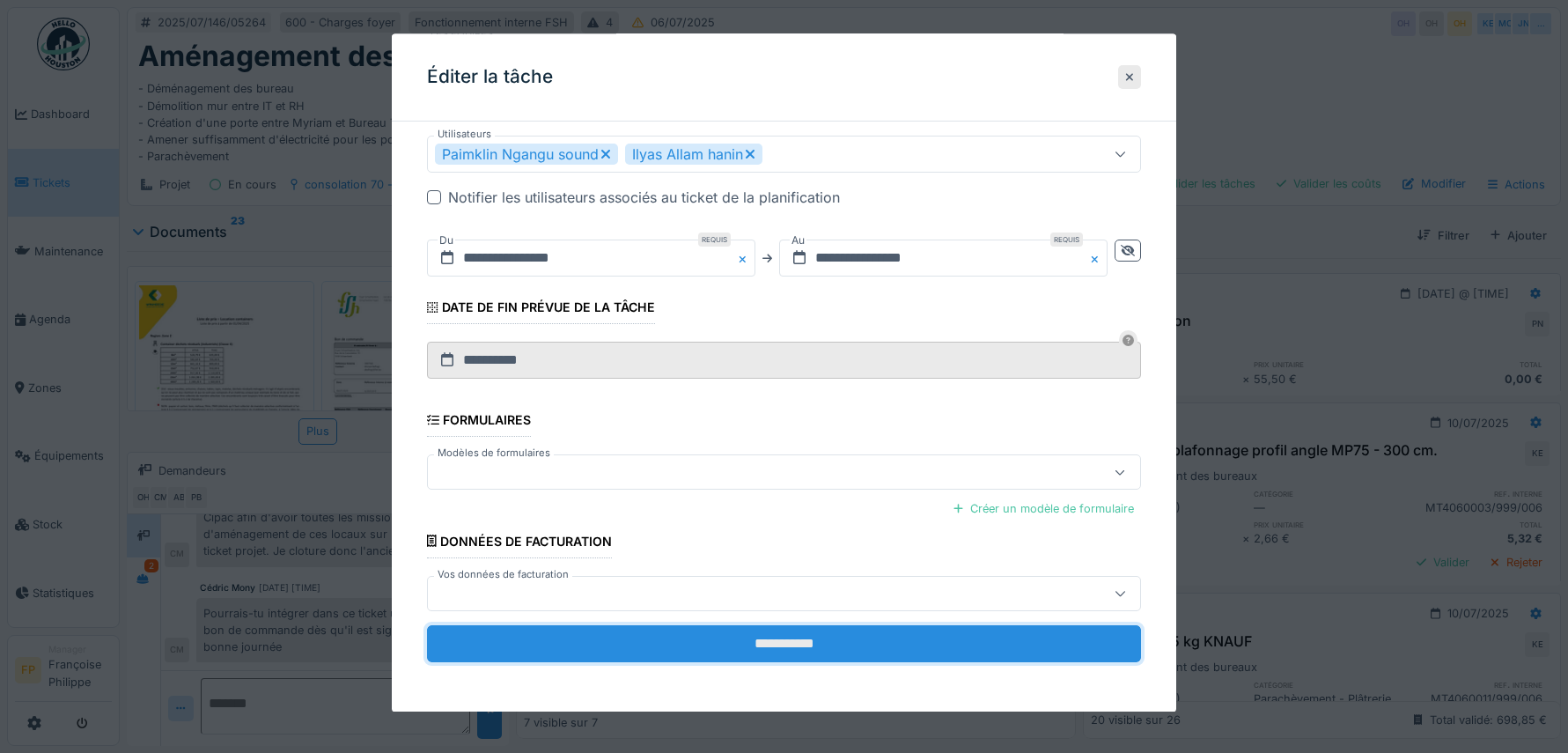 click on "**********" at bounding box center [784, 644] 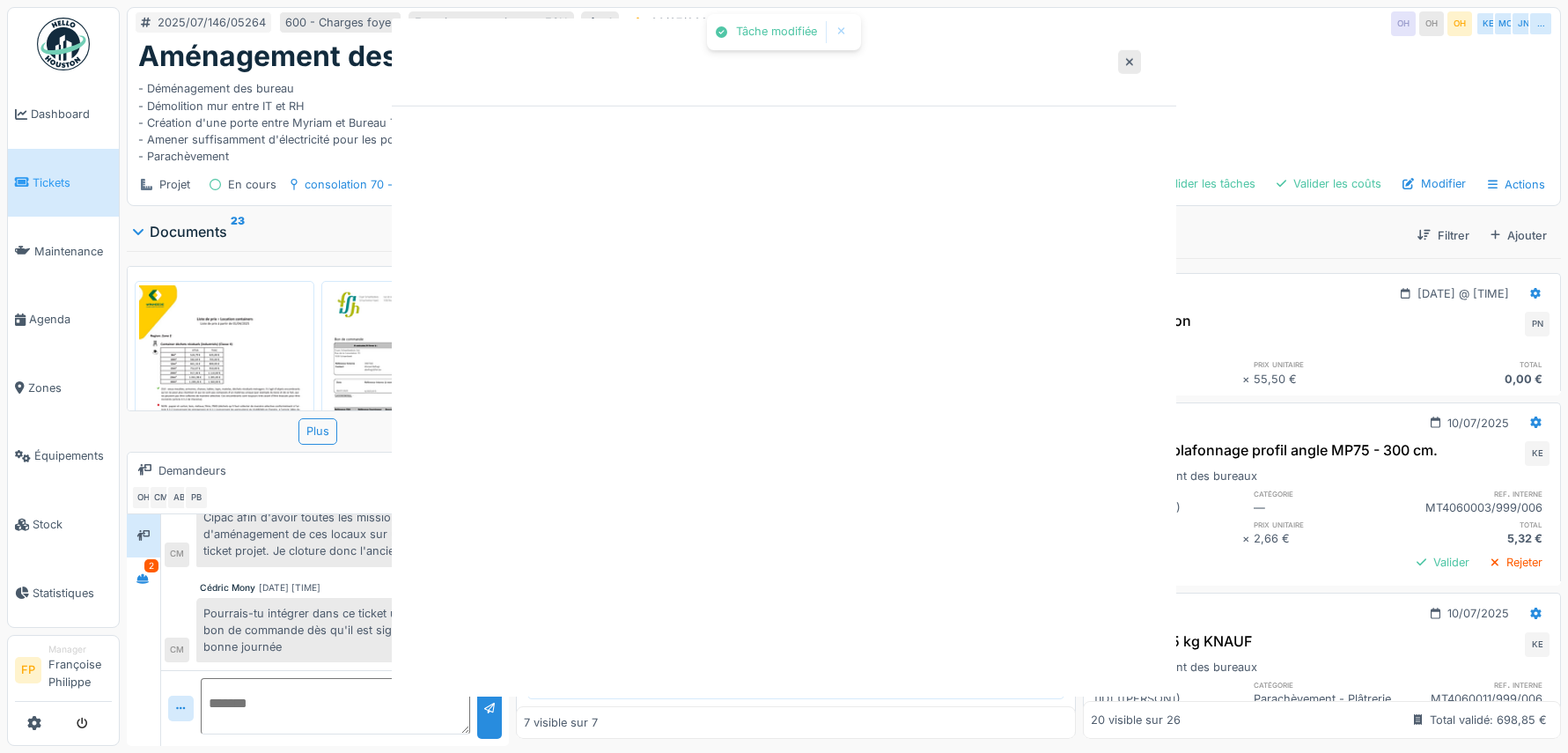 scroll, scrollTop: 0, scrollLeft: 0, axis: both 